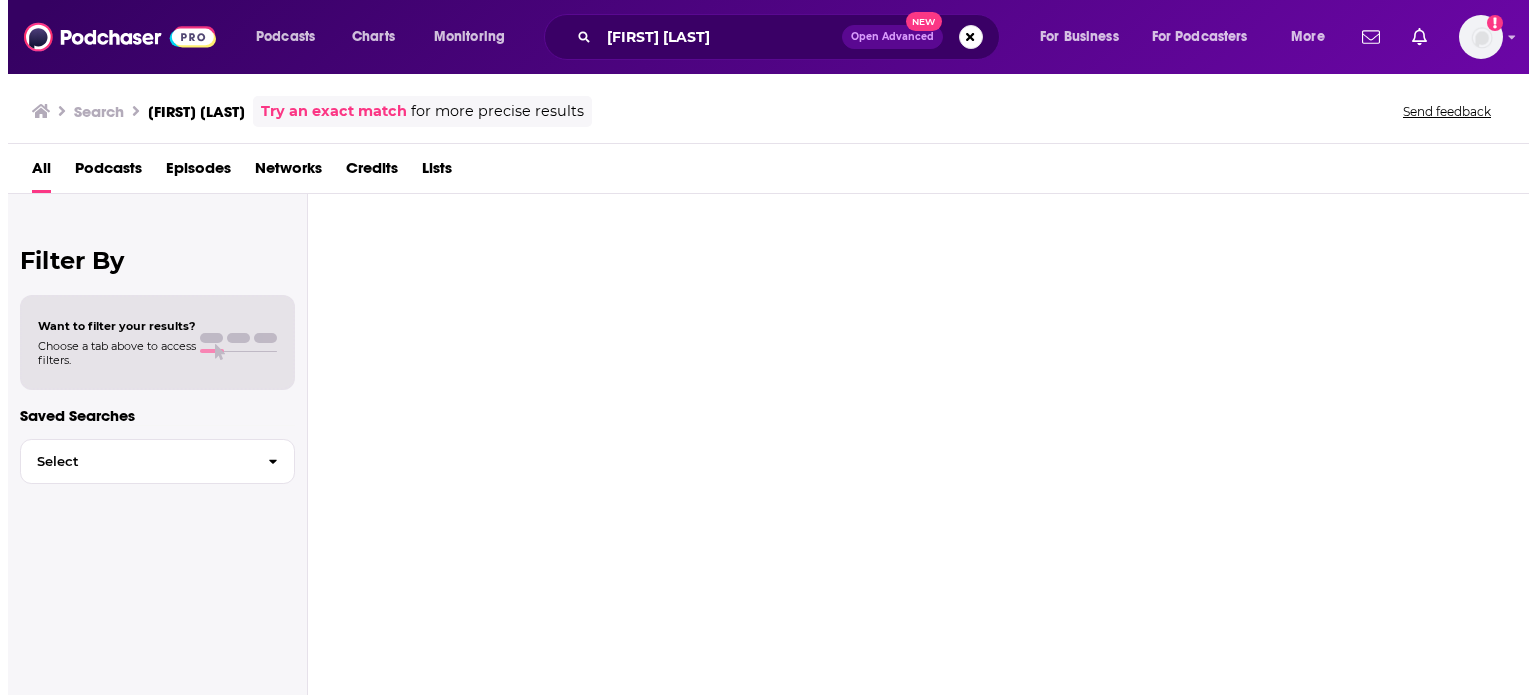 scroll, scrollTop: 0, scrollLeft: 0, axis: both 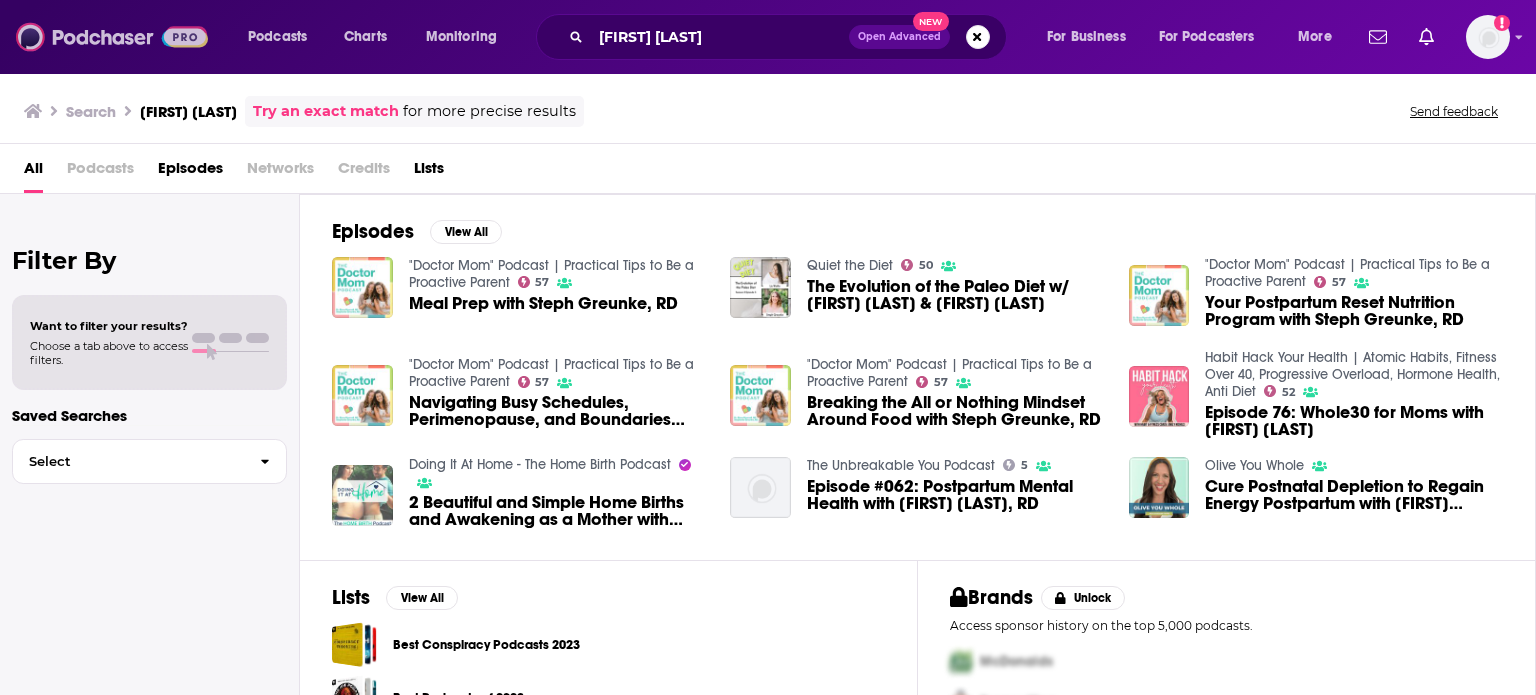 click at bounding box center (112, 37) 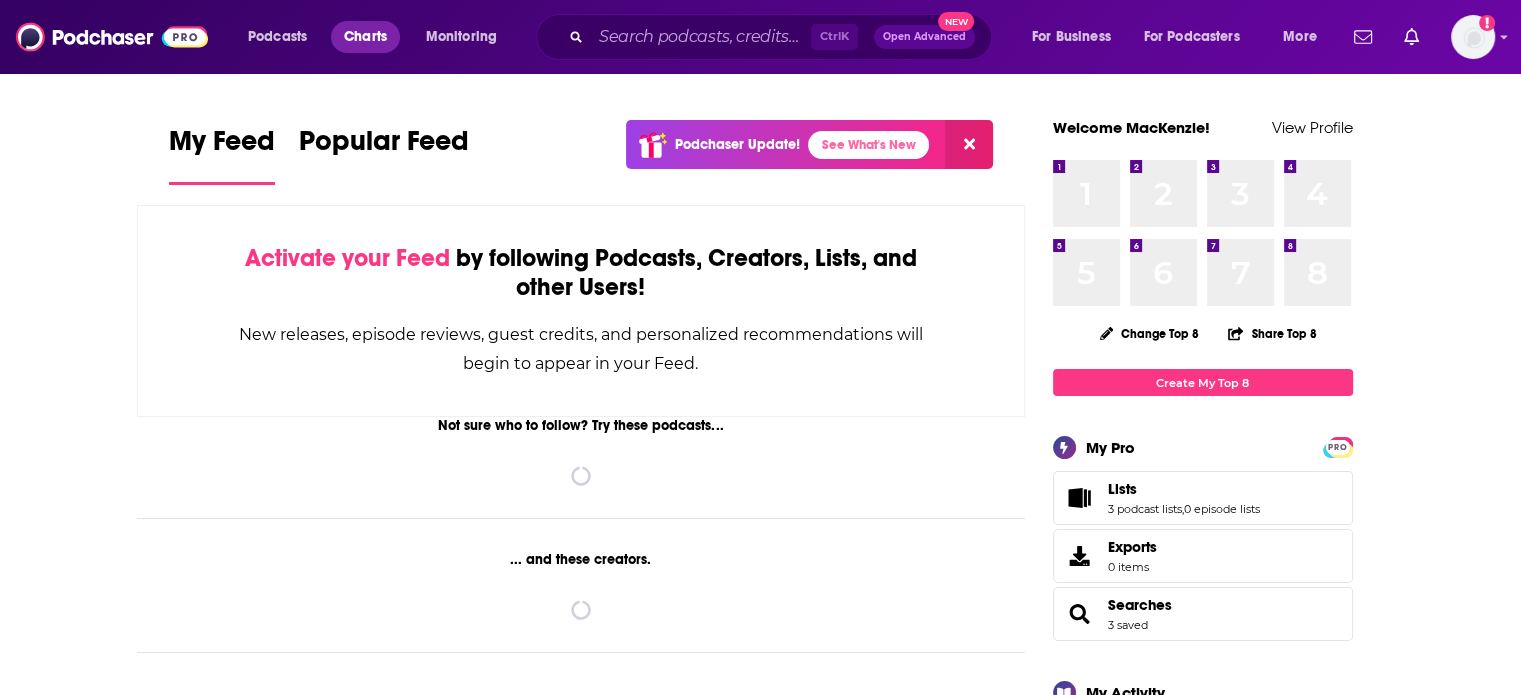 click on "Charts" at bounding box center [365, 37] 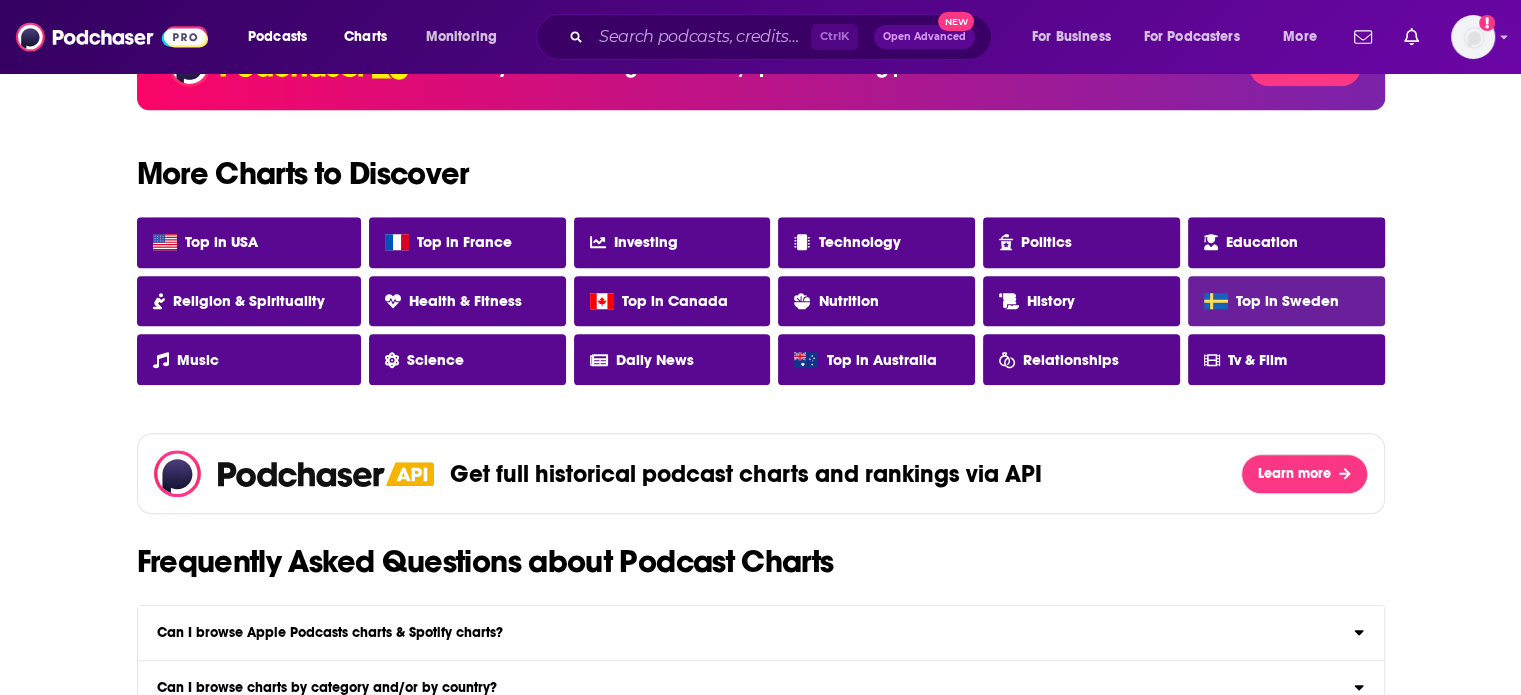 scroll, scrollTop: 1722, scrollLeft: 0, axis: vertical 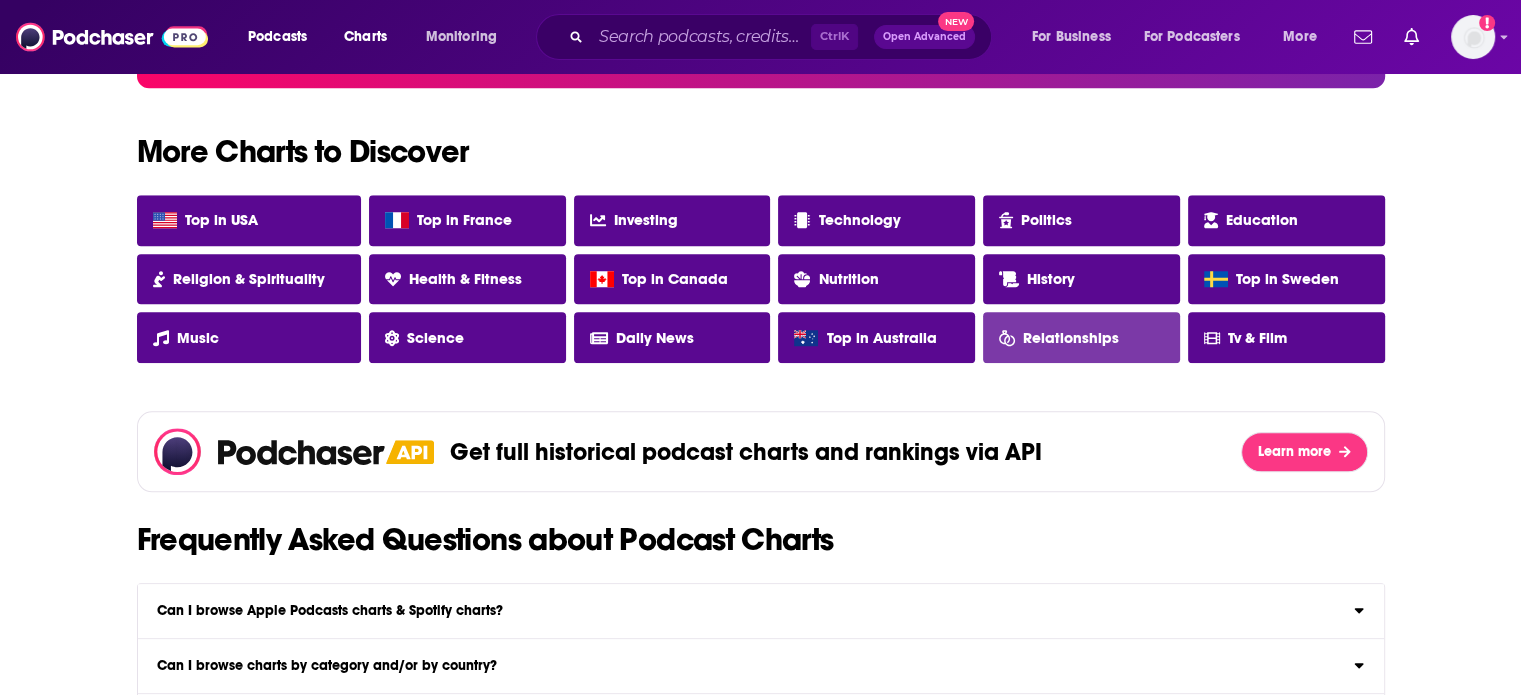 click on "Relationships" at bounding box center (1071, 338) 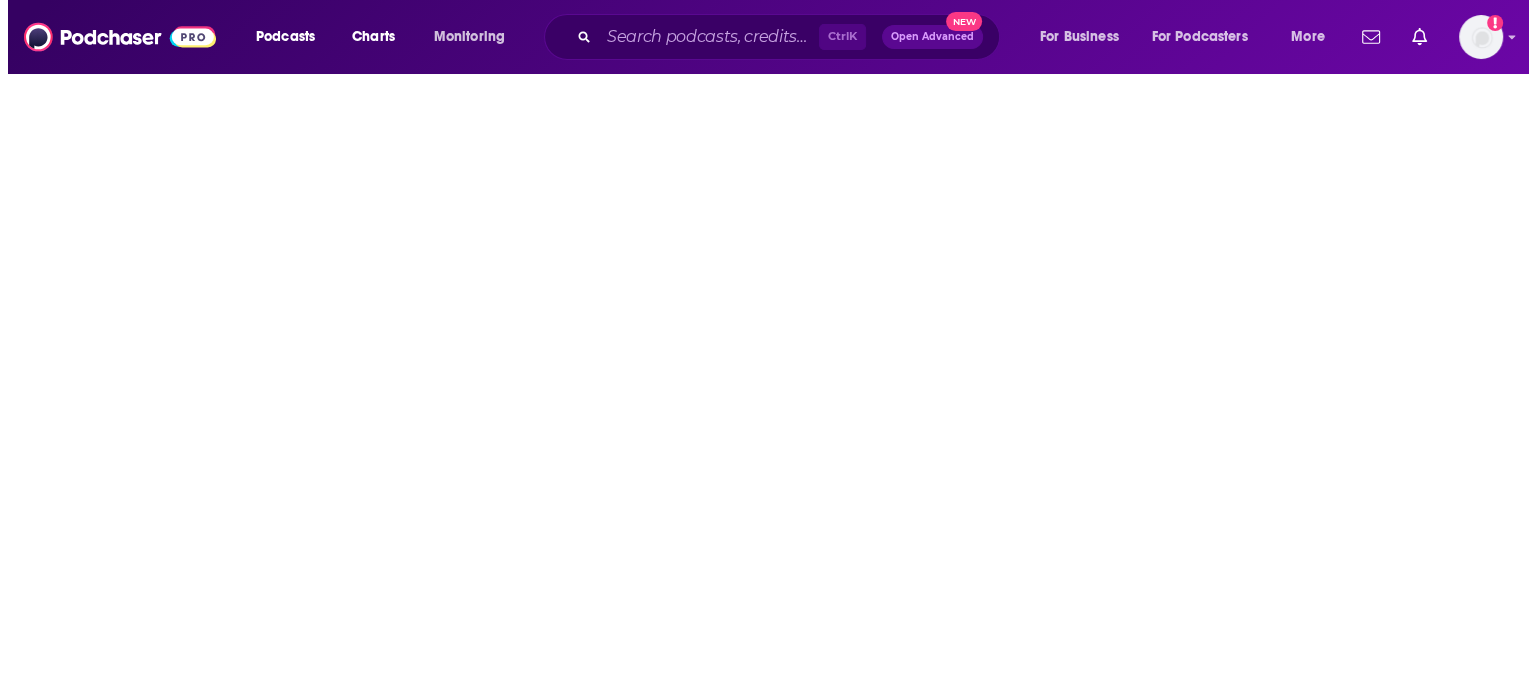 scroll, scrollTop: 0, scrollLeft: 0, axis: both 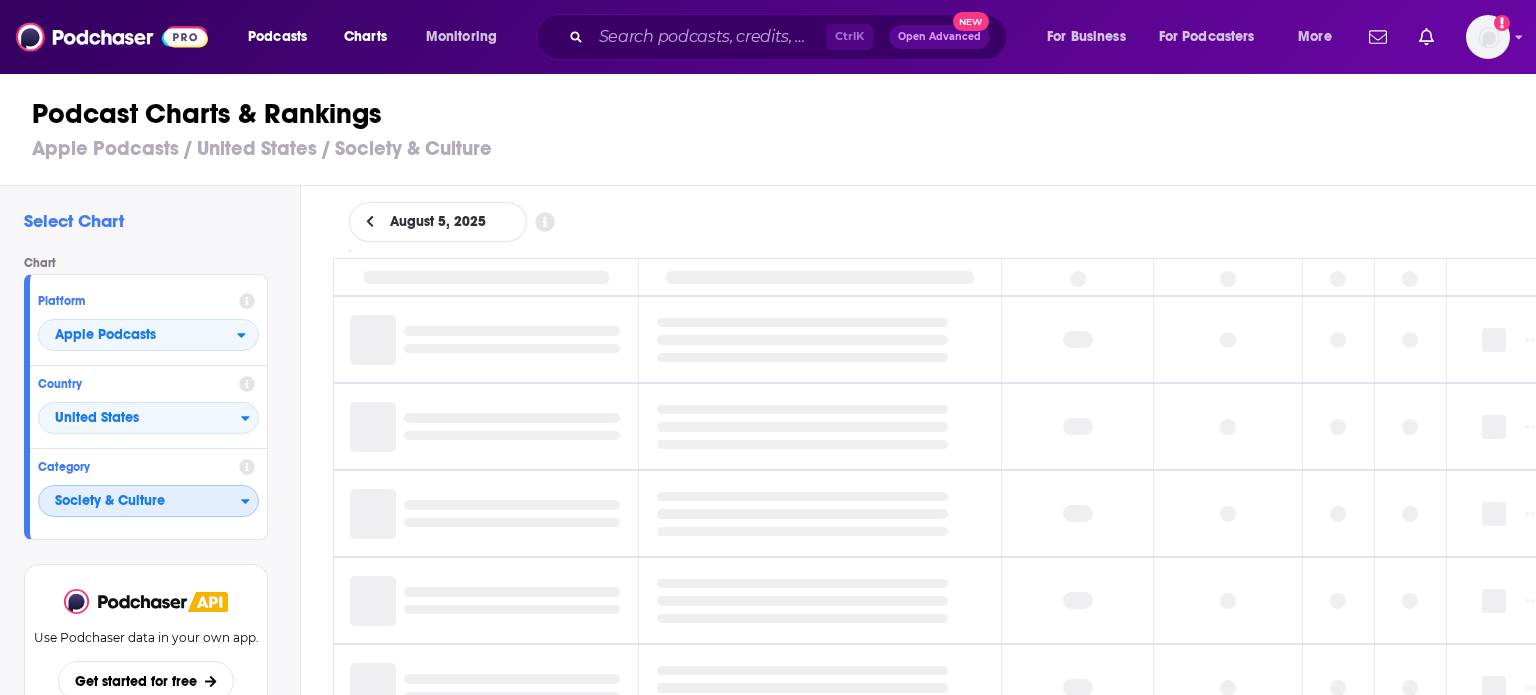 click on "Society & Culture" at bounding box center (140, 502) 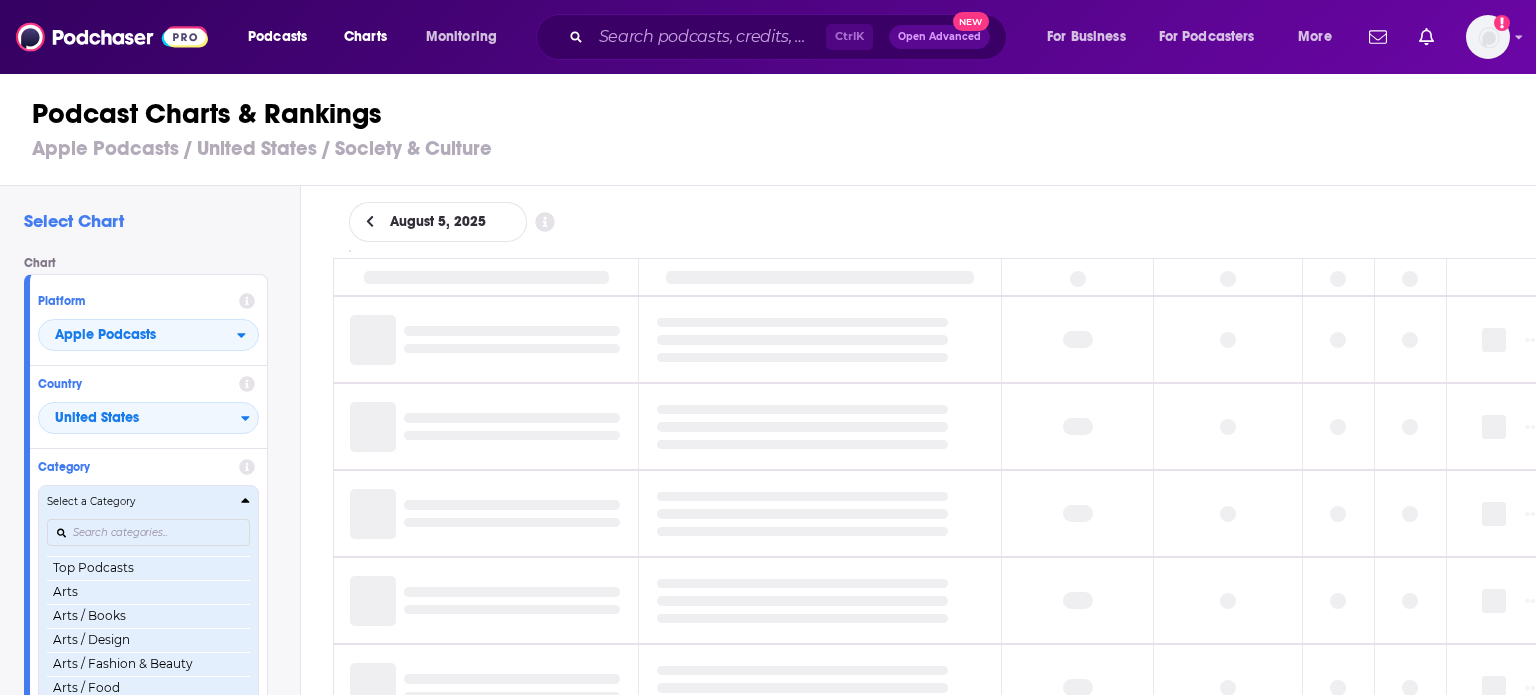 scroll, scrollTop: 76, scrollLeft: 0, axis: vertical 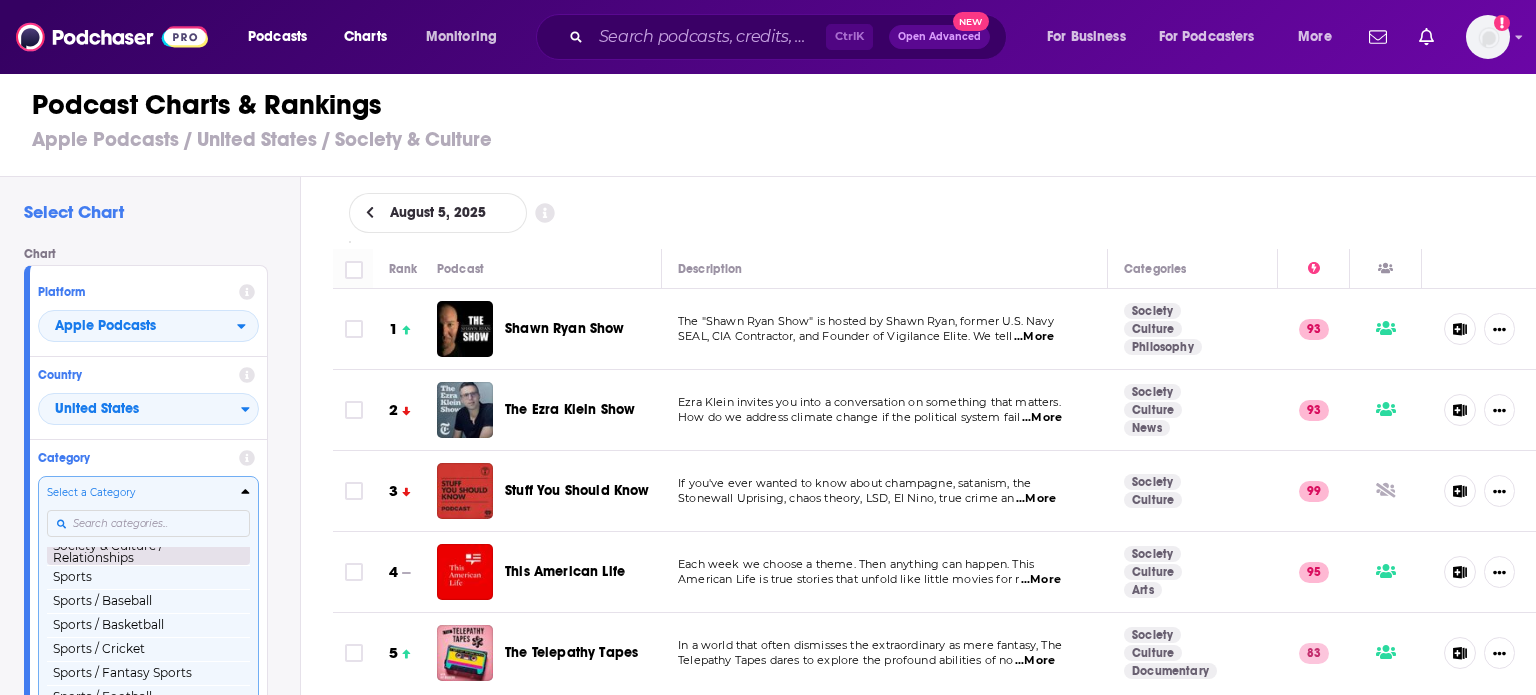 click on "Society & Culture / Relationships" at bounding box center [148, 551] 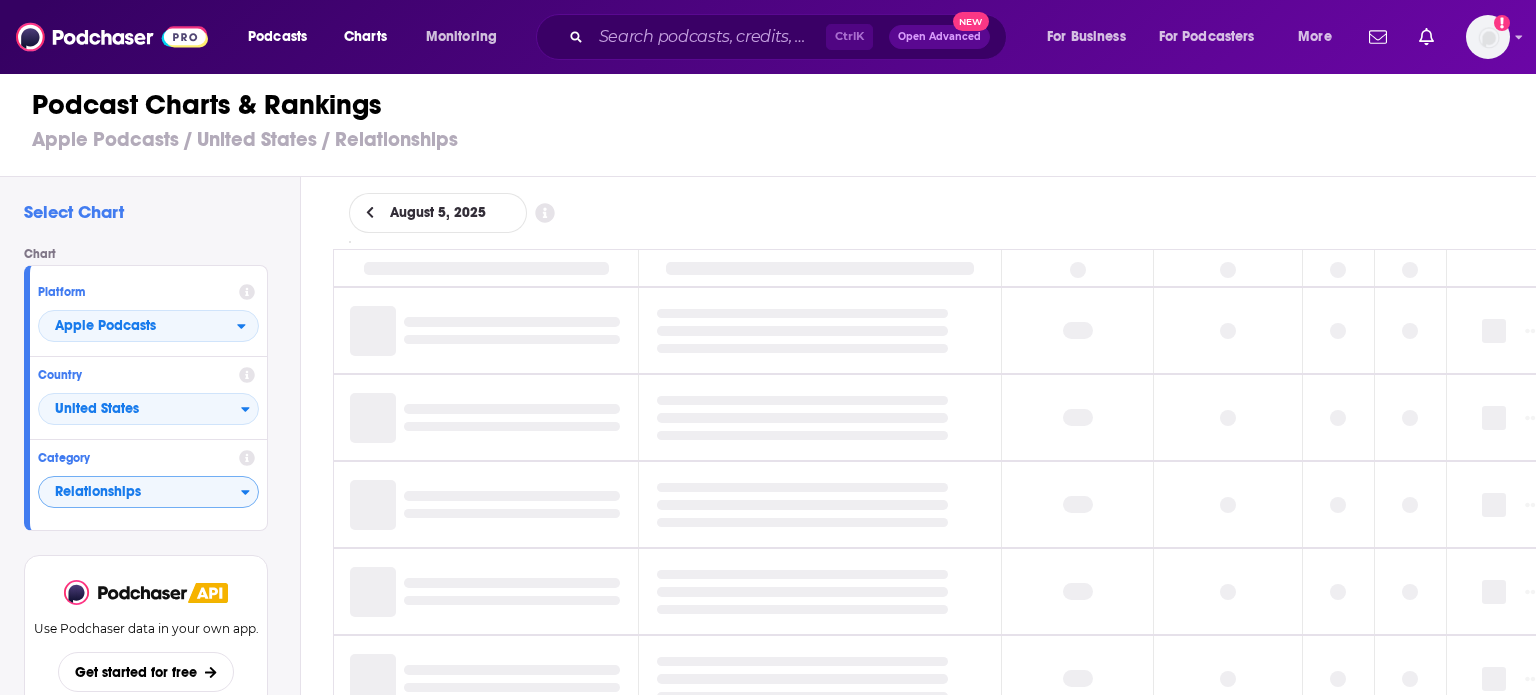 click on "Open Advanced" at bounding box center [939, 37] 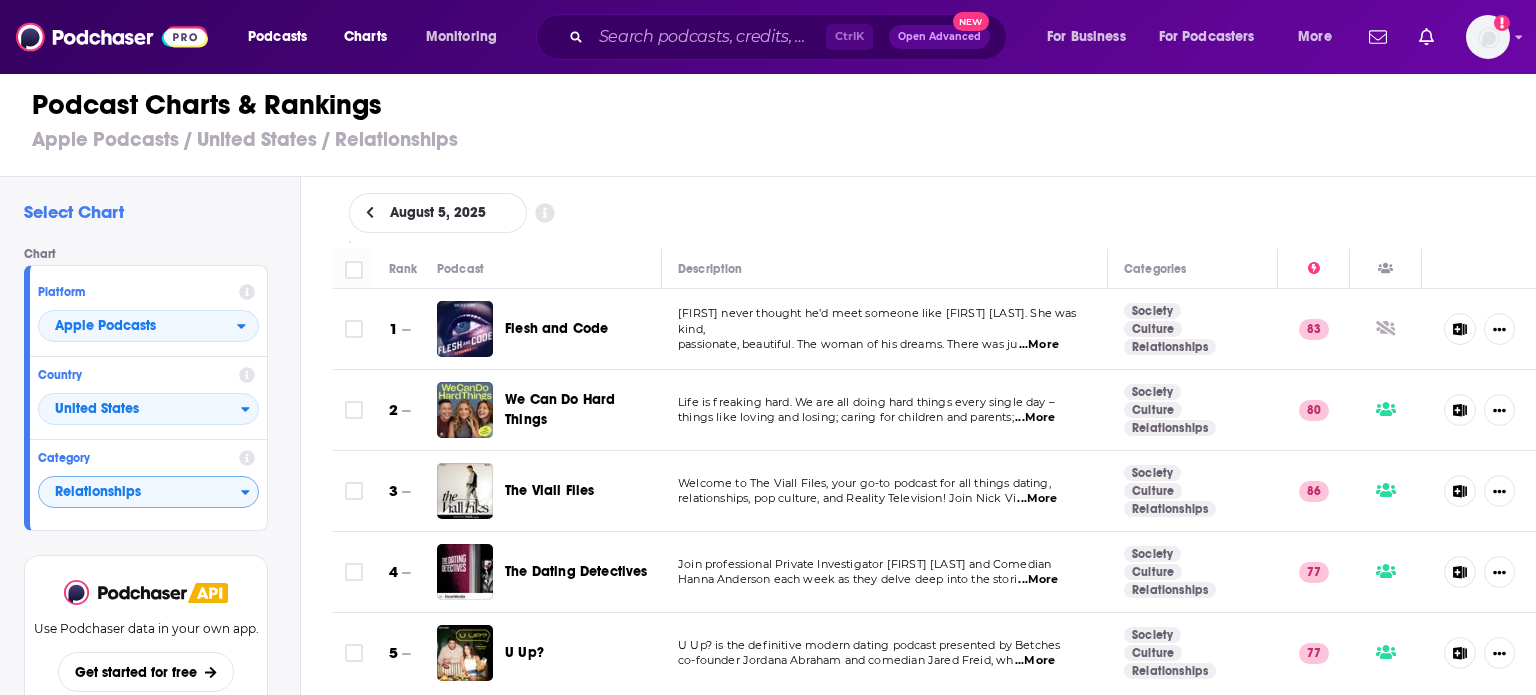 click on "Podcast Charts & Rankings Apple Podcasts / United States / Relationships" at bounding box center (776, 120) 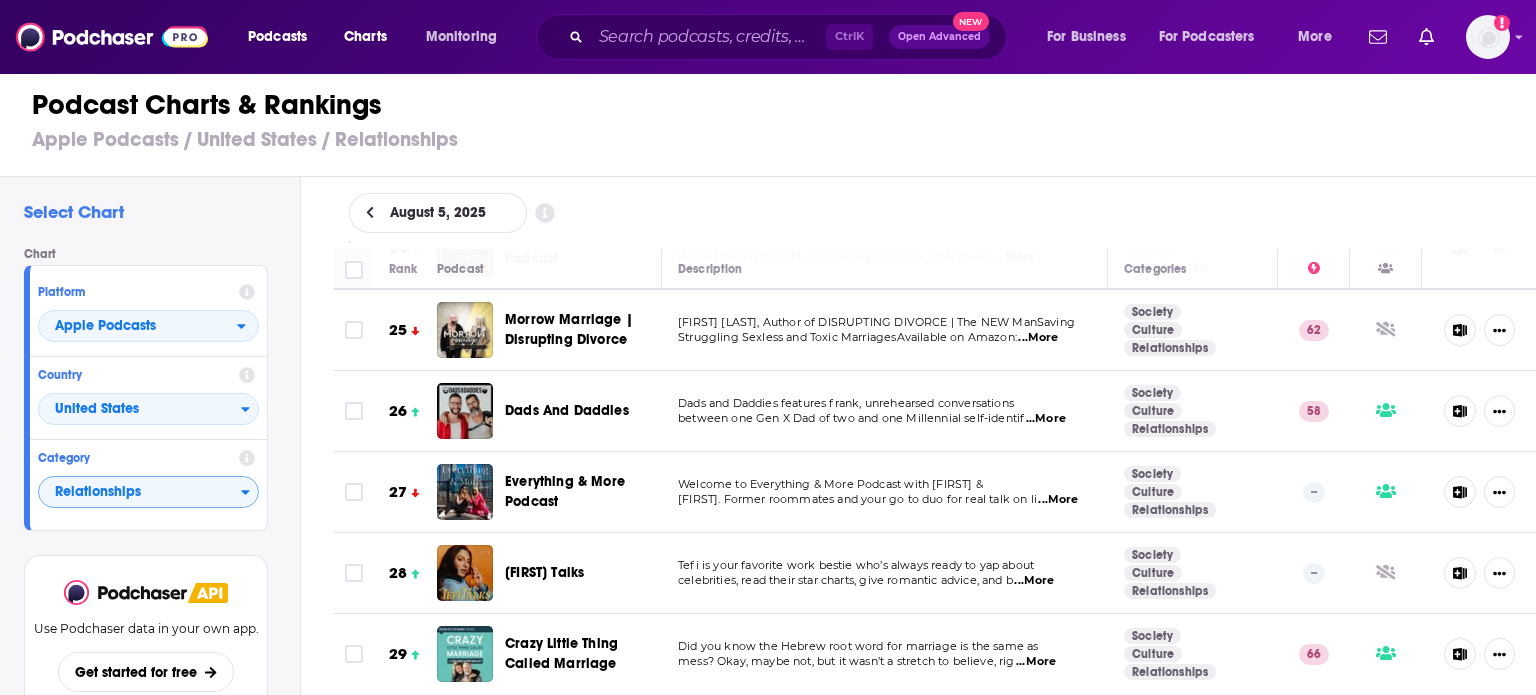scroll, scrollTop: 2000, scrollLeft: 0, axis: vertical 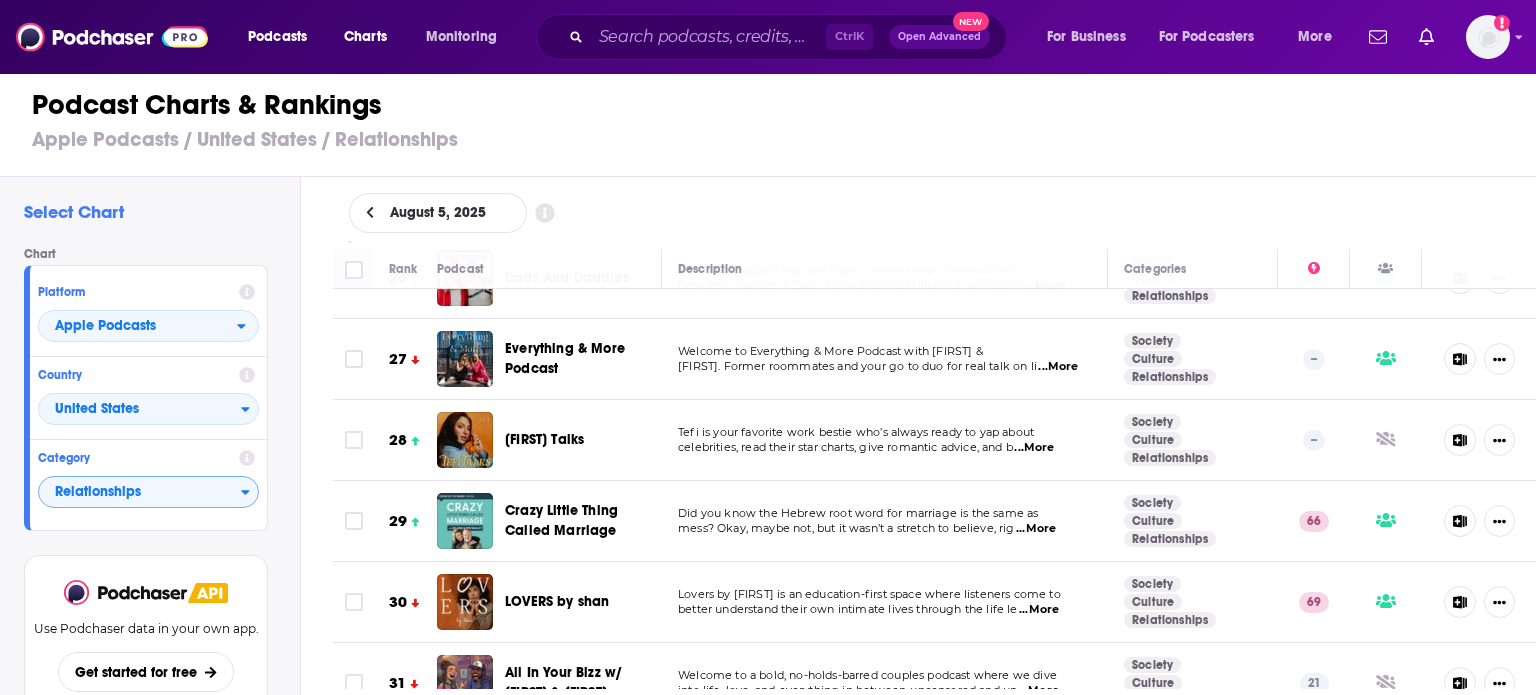 click on "Podcast Charts & Rankings Apple Podcasts / United States / Relationships" at bounding box center [776, 120] 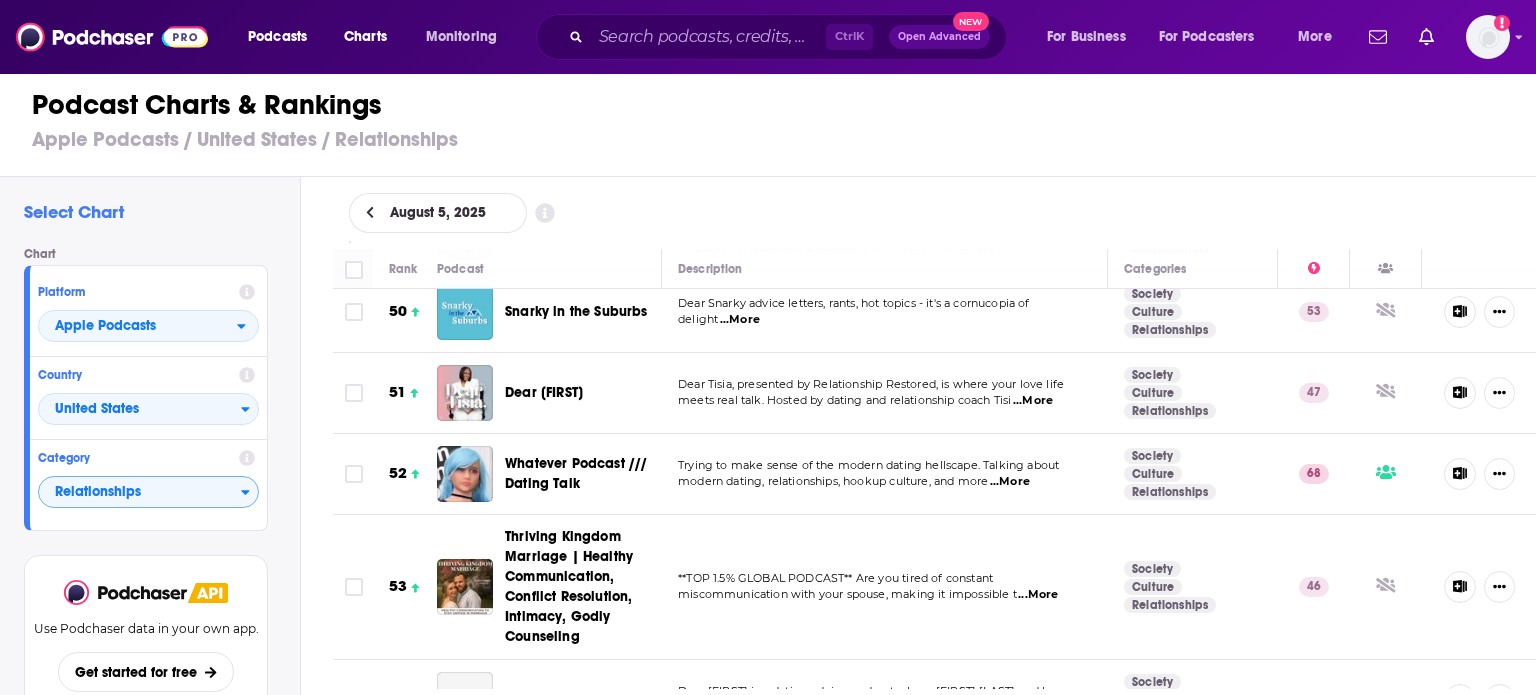 scroll, scrollTop: 4100, scrollLeft: 0, axis: vertical 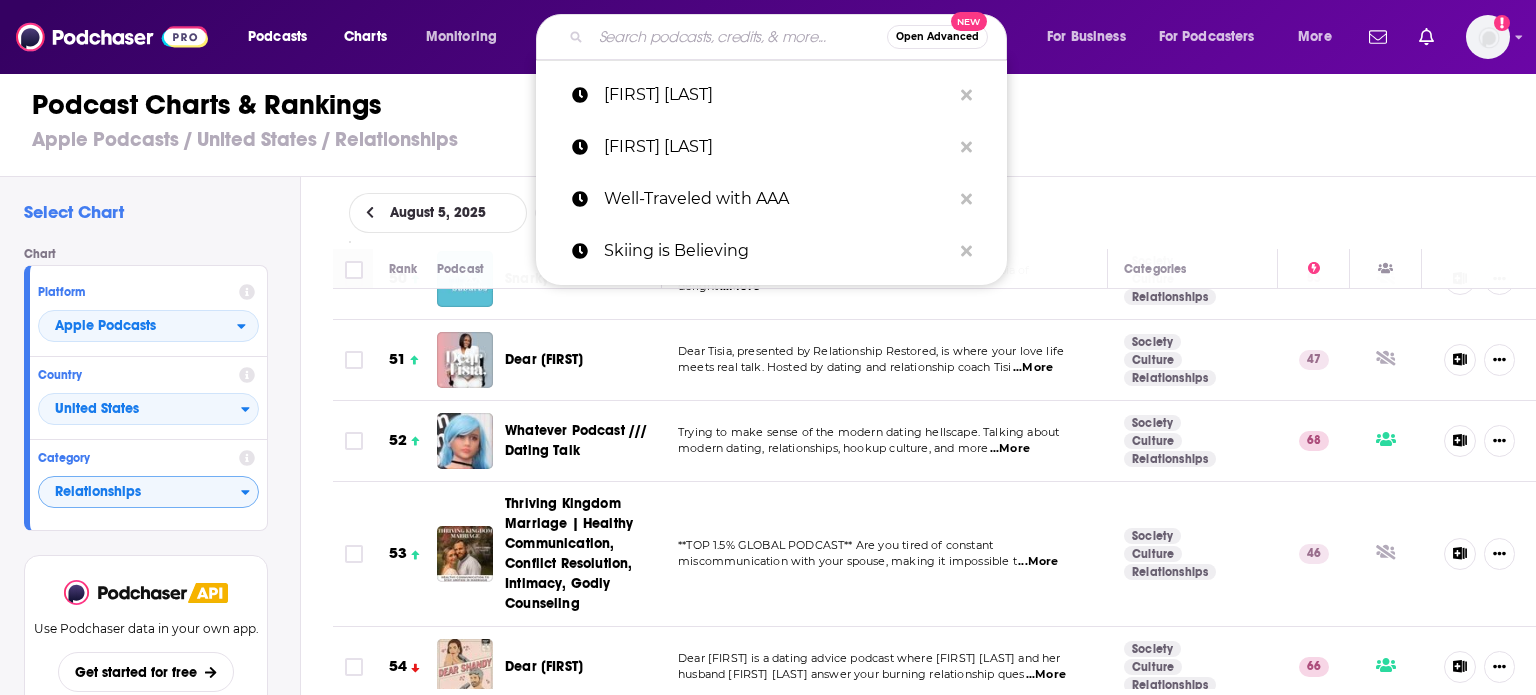 click at bounding box center [739, 37] 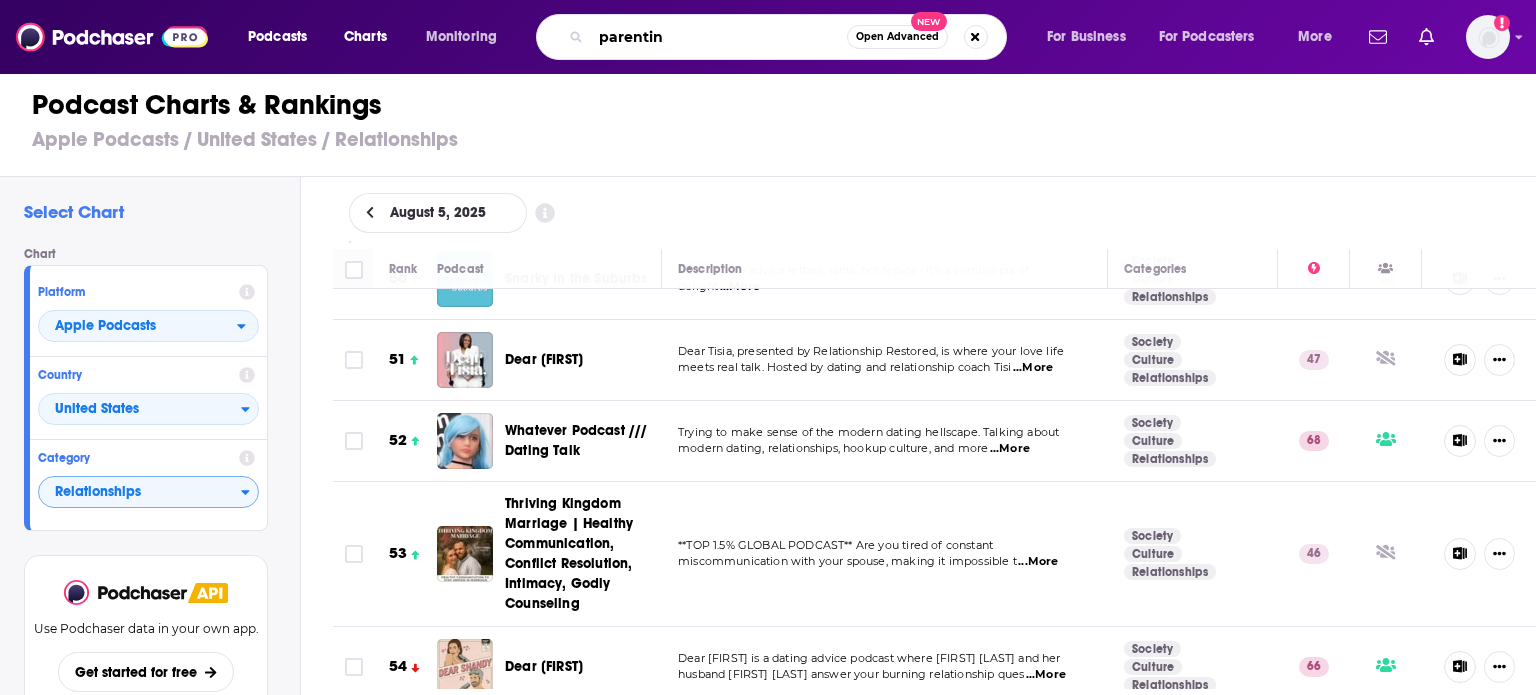 type on "parenting" 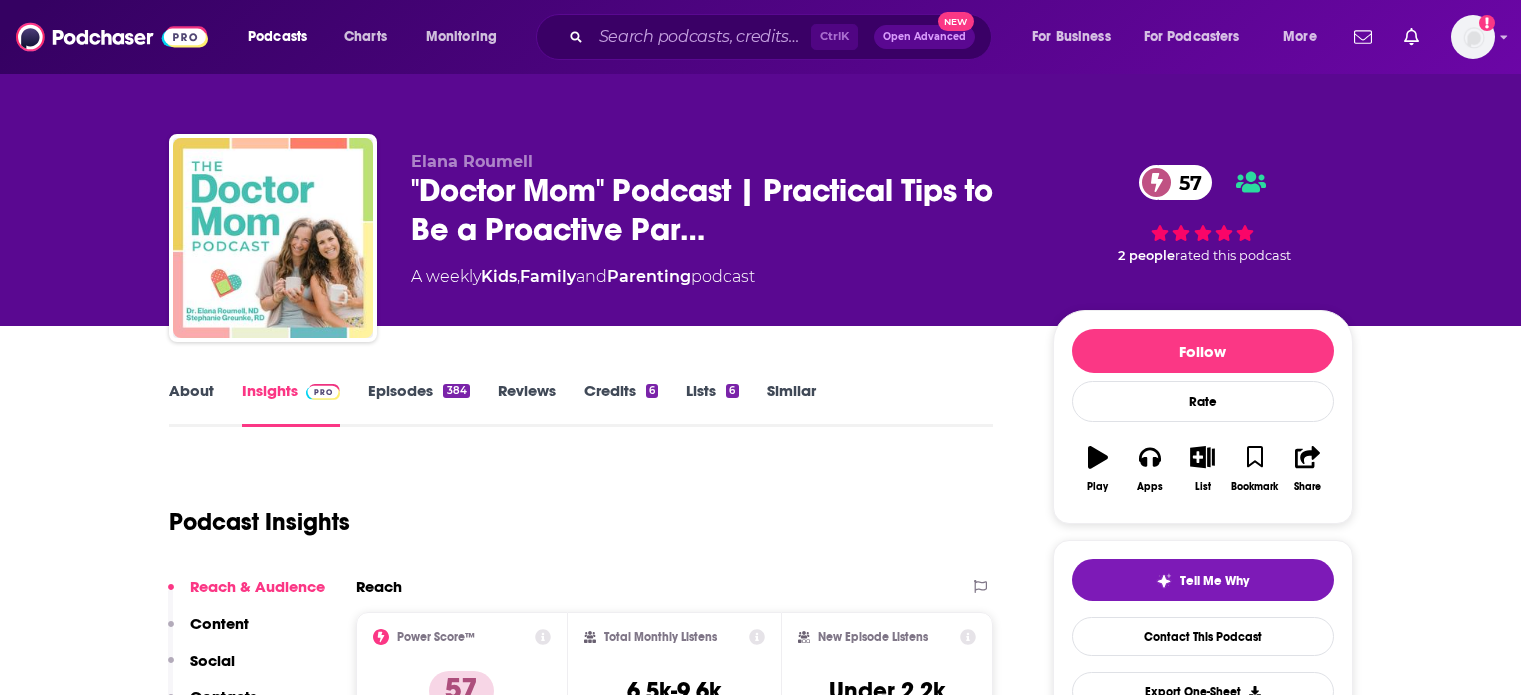 scroll, scrollTop: 0, scrollLeft: 0, axis: both 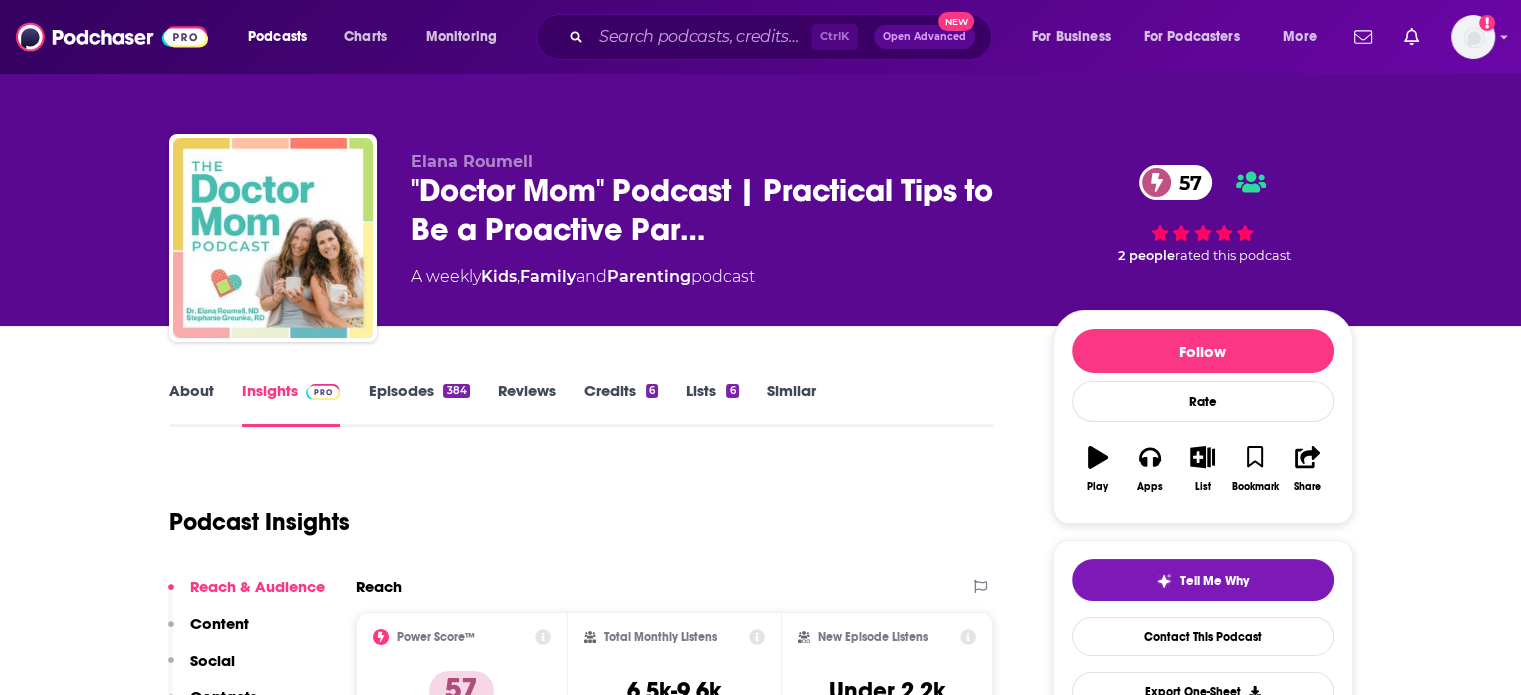 click on "About" at bounding box center [191, 404] 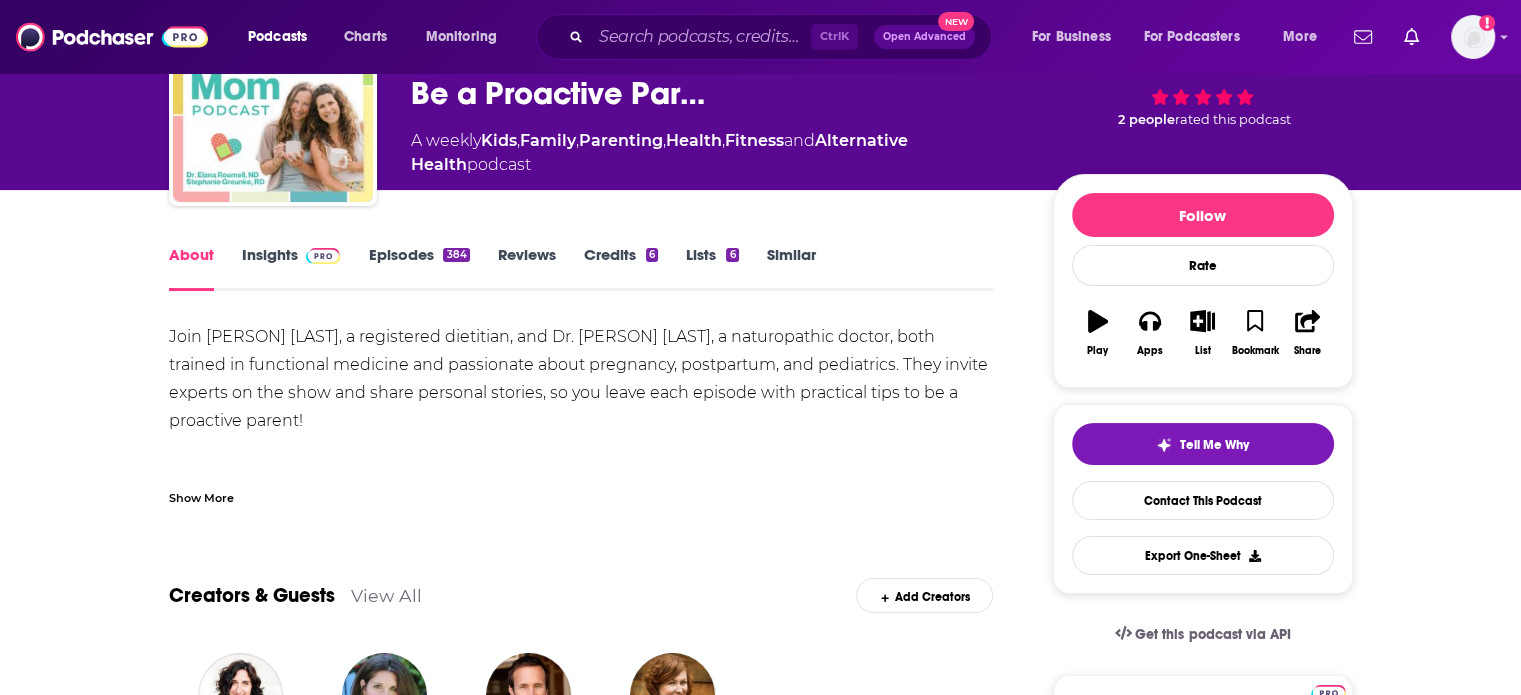 scroll, scrollTop: 200, scrollLeft: 0, axis: vertical 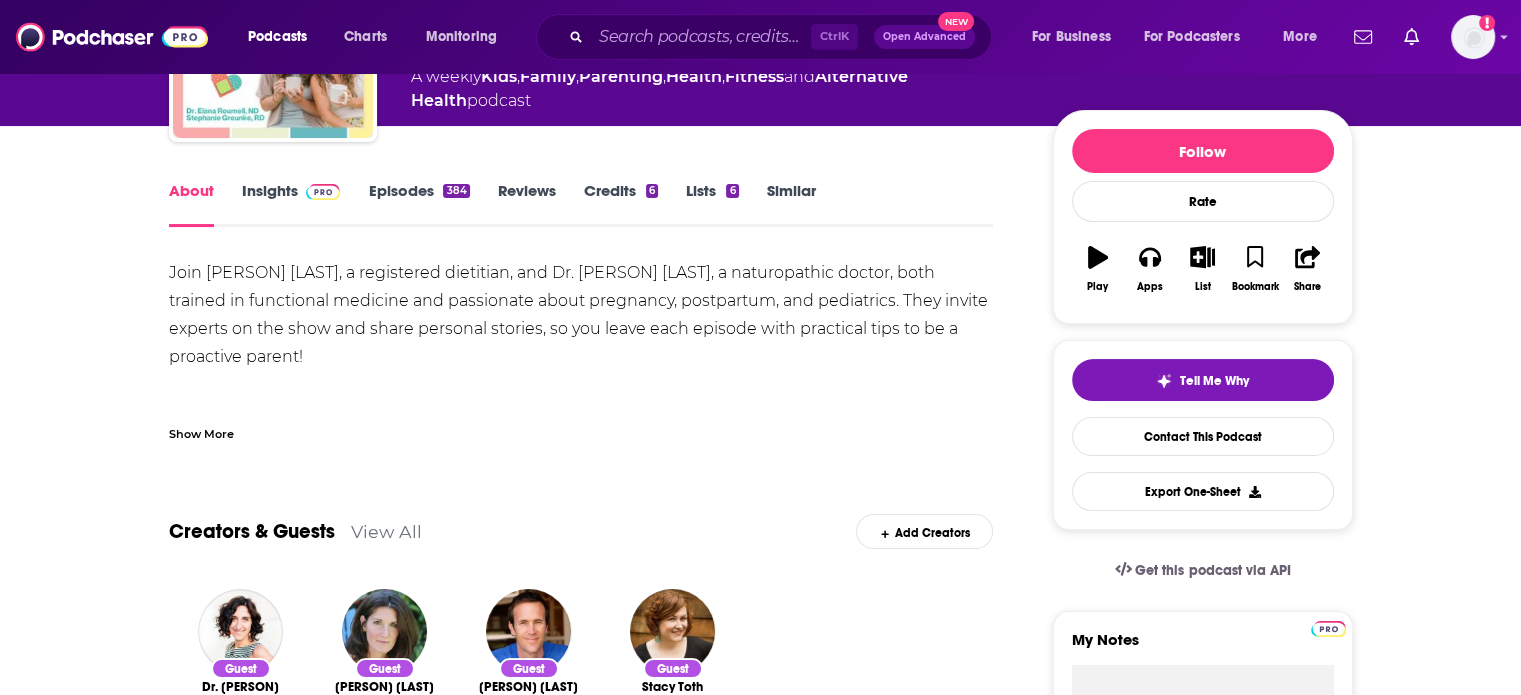 click on "Episodes 384" at bounding box center [418, 204] 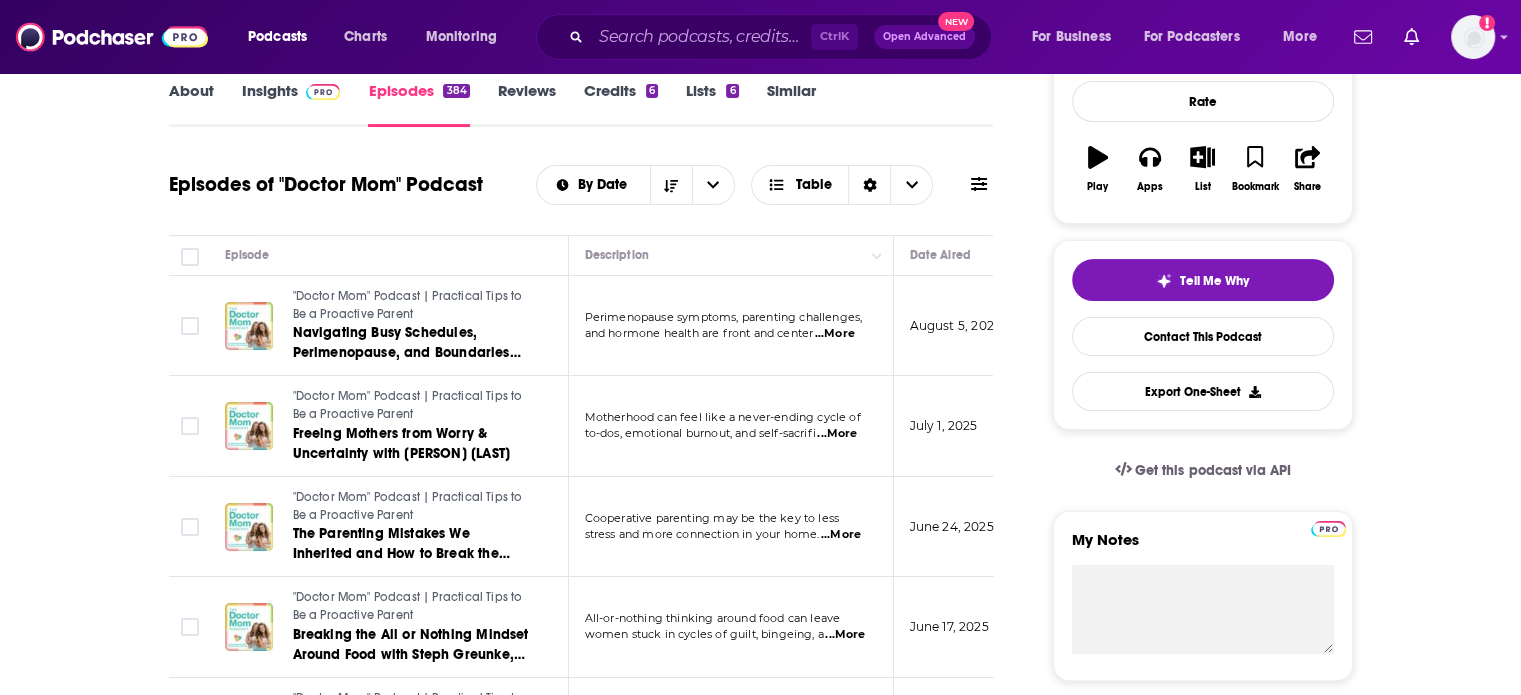 scroll, scrollTop: 0, scrollLeft: 0, axis: both 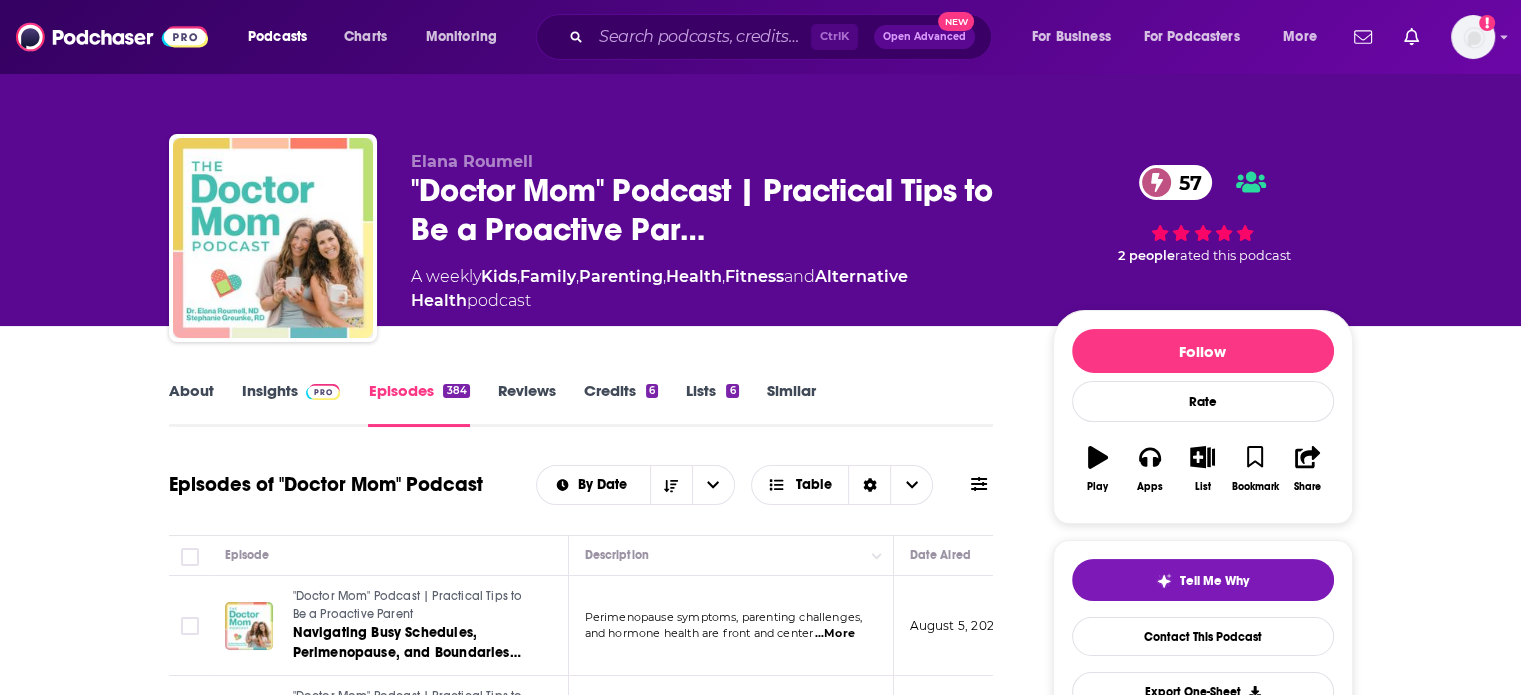 click on "Insights" at bounding box center (291, 404) 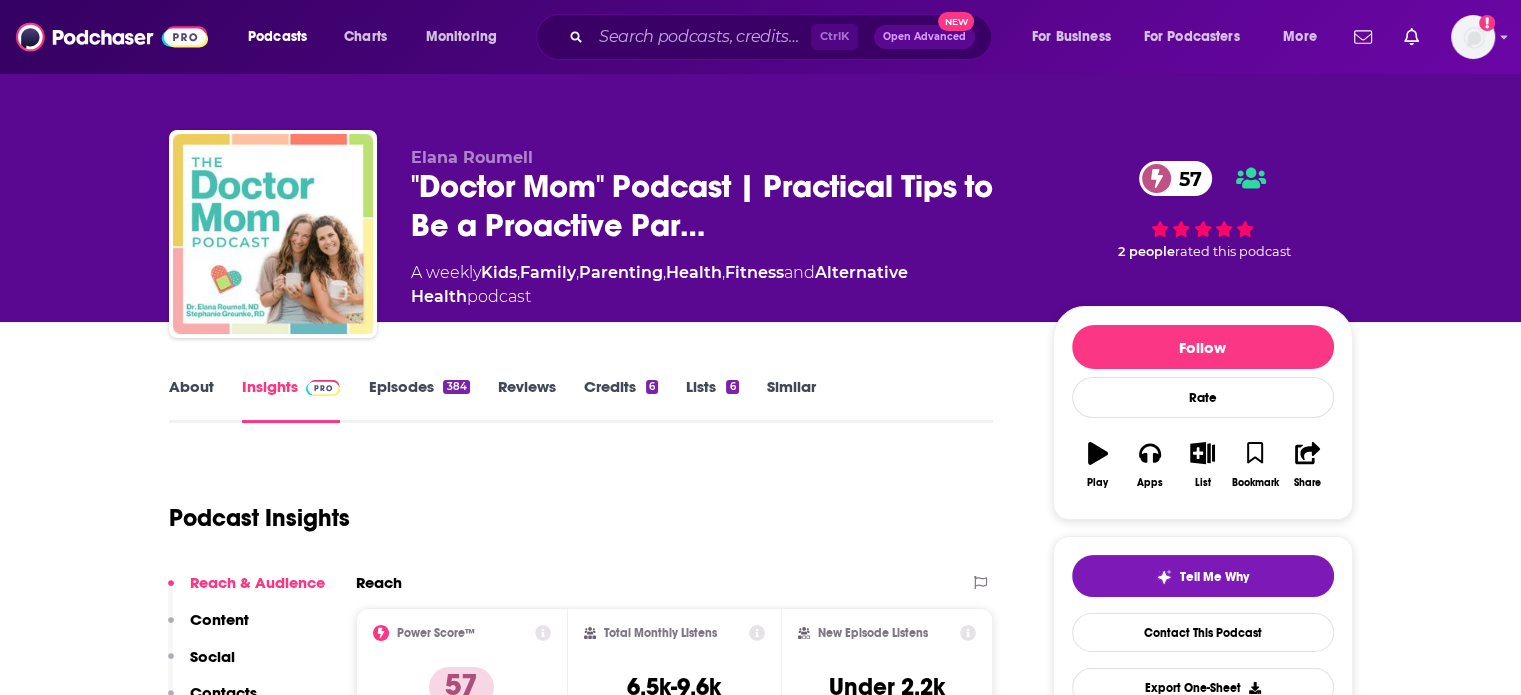 scroll, scrollTop: 0, scrollLeft: 0, axis: both 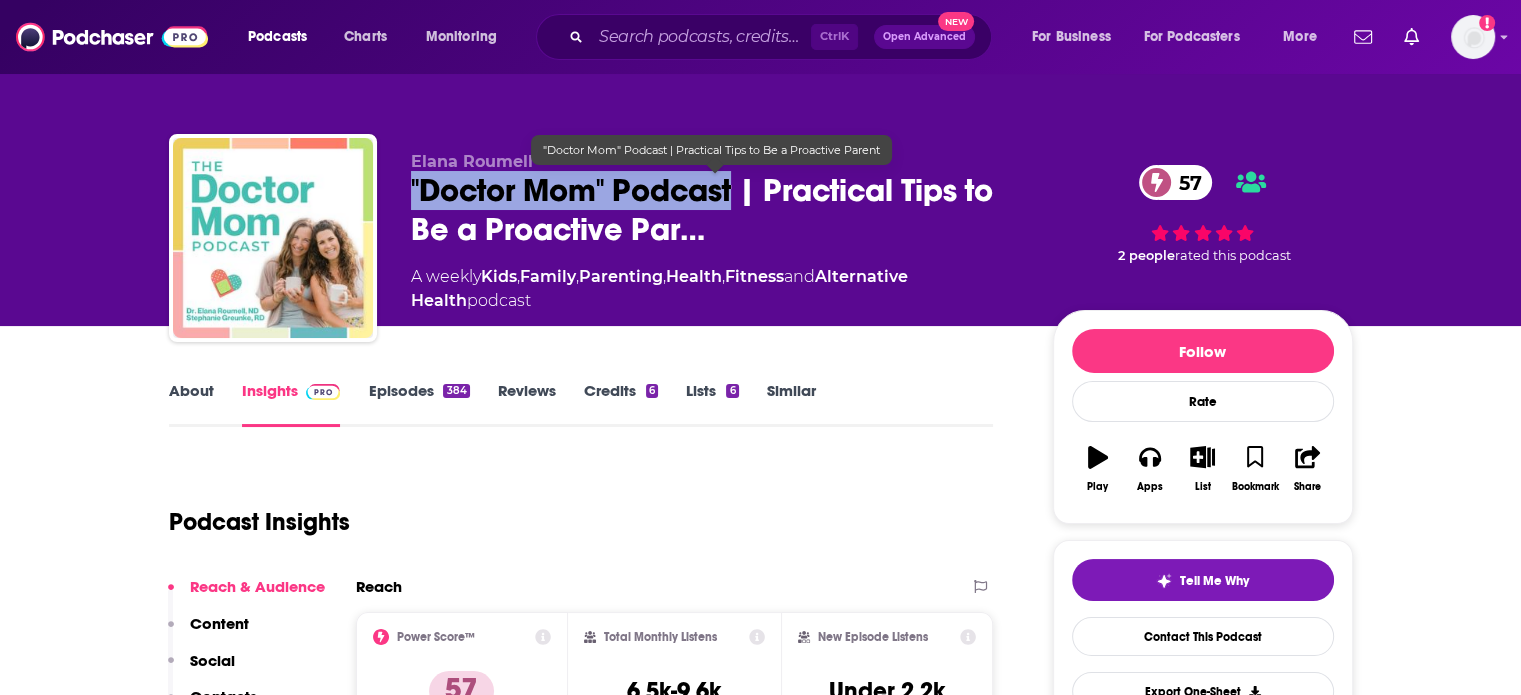 drag, startPoint x: 405, startPoint y: 182, endPoint x: 736, endPoint y: 175, distance: 331.074 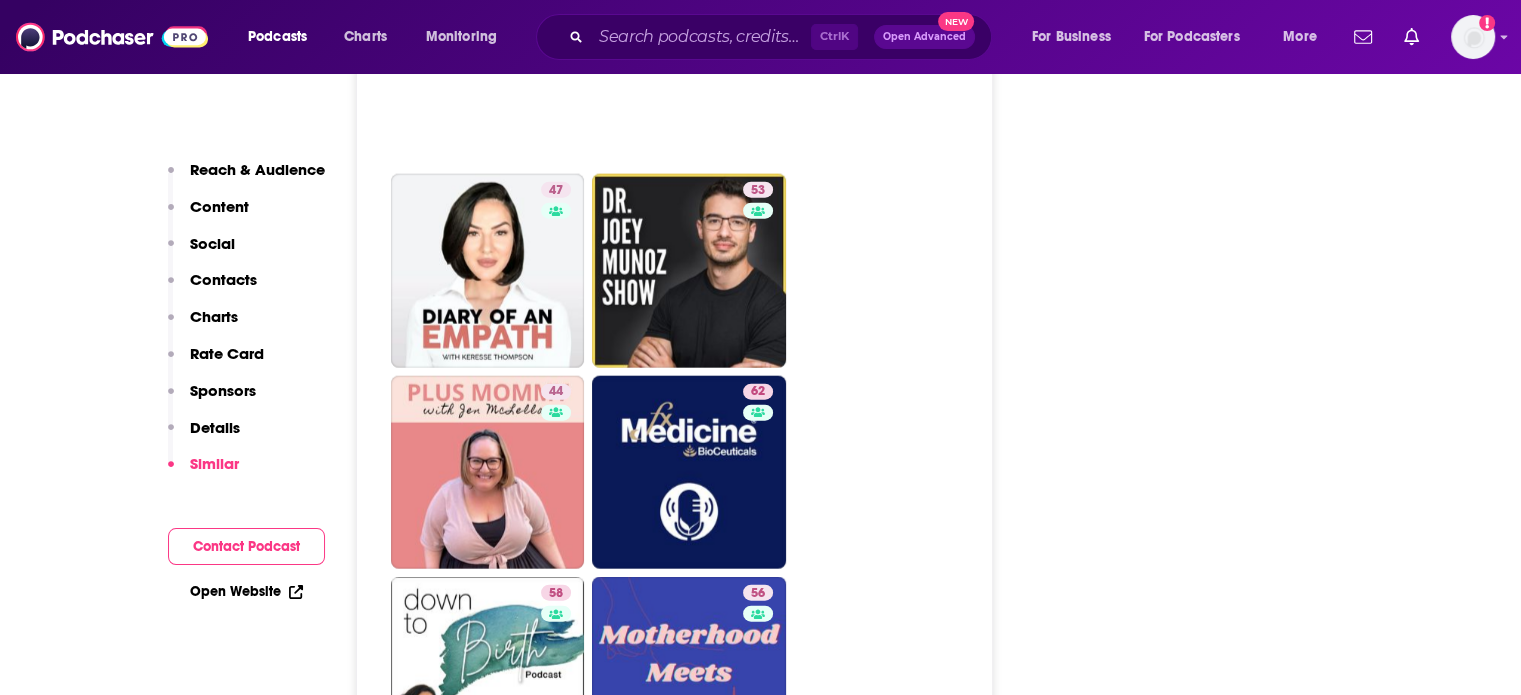 scroll, scrollTop: 4700, scrollLeft: 0, axis: vertical 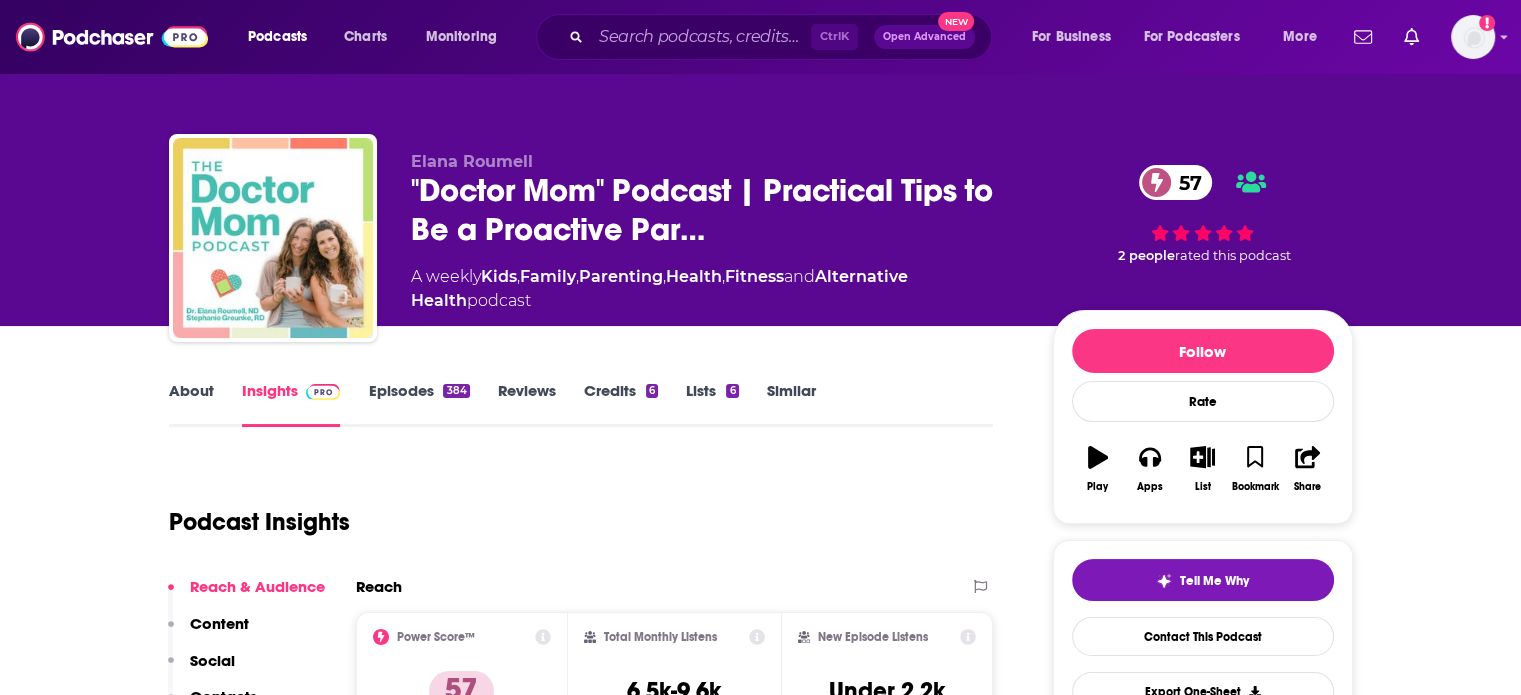 click on "Ctrl  K Open Advanced New" at bounding box center (764, 37) 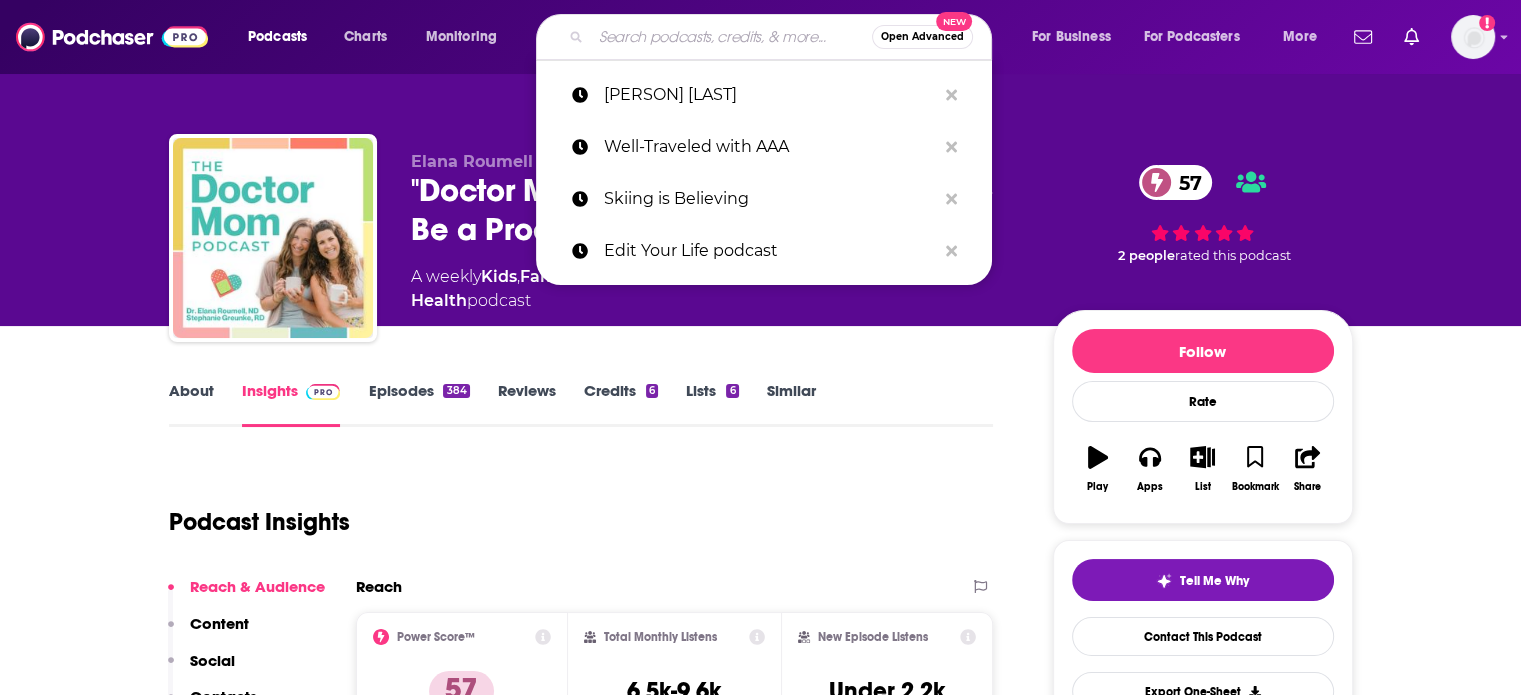 click at bounding box center [731, 37] 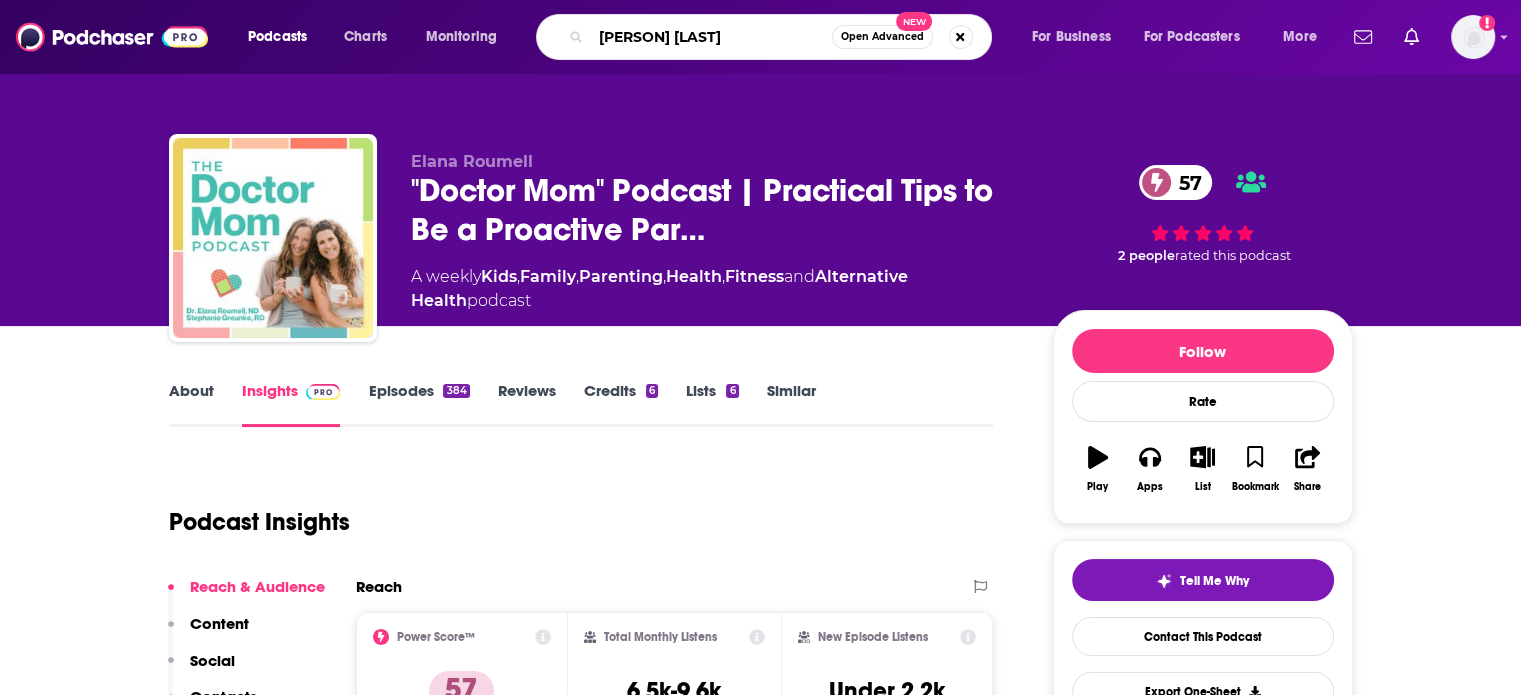 type on "monica lewinsky" 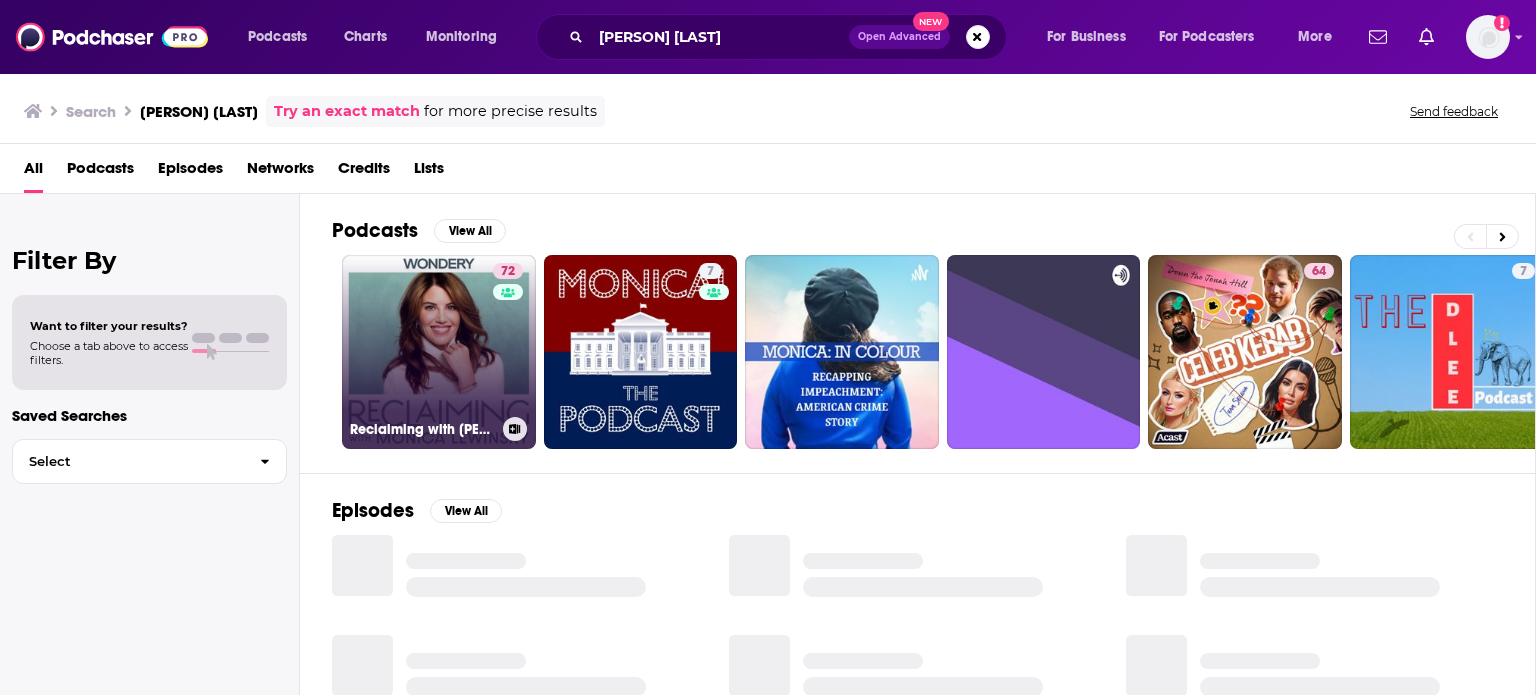 click on "72 Reclaiming with Monica Lewinsky" at bounding box center (439, 352) 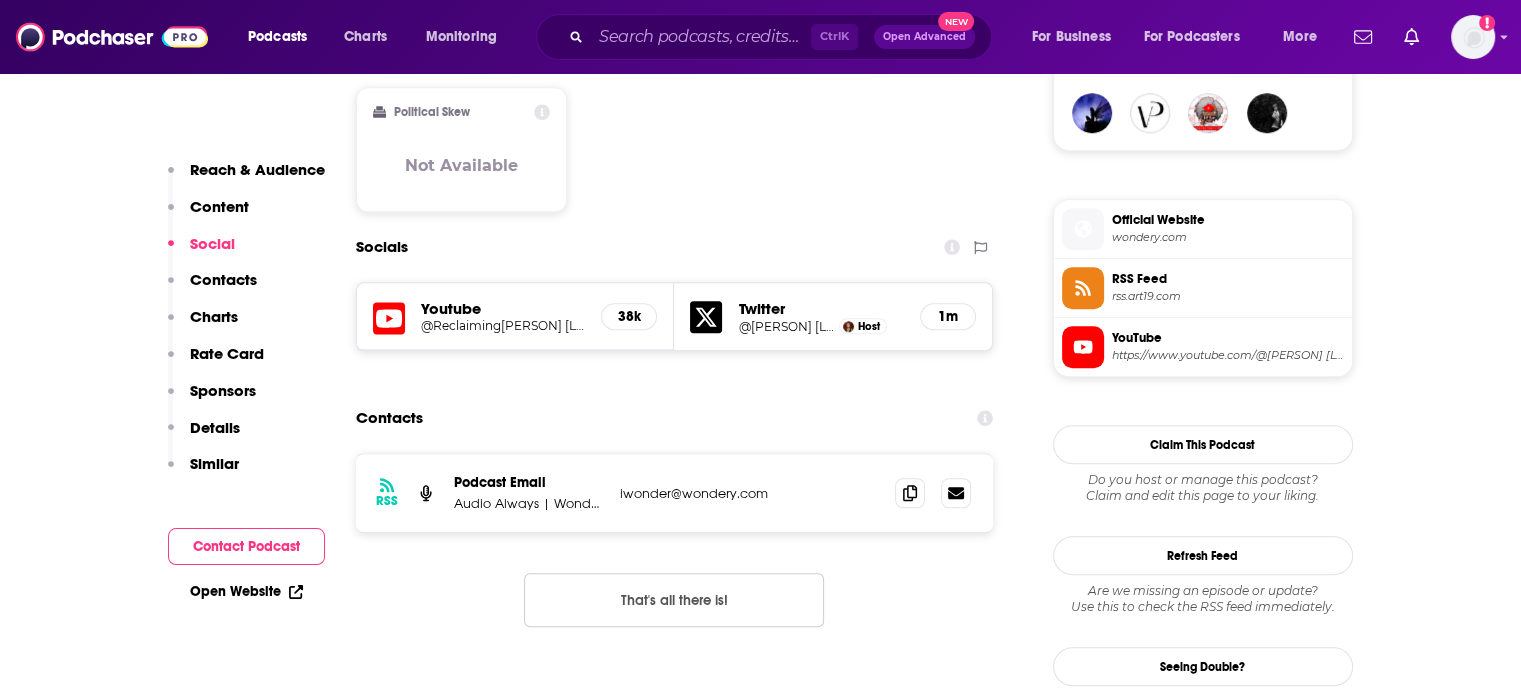 scroll, scrollTop: 1600, scrollLeft: 0, axis: vertical 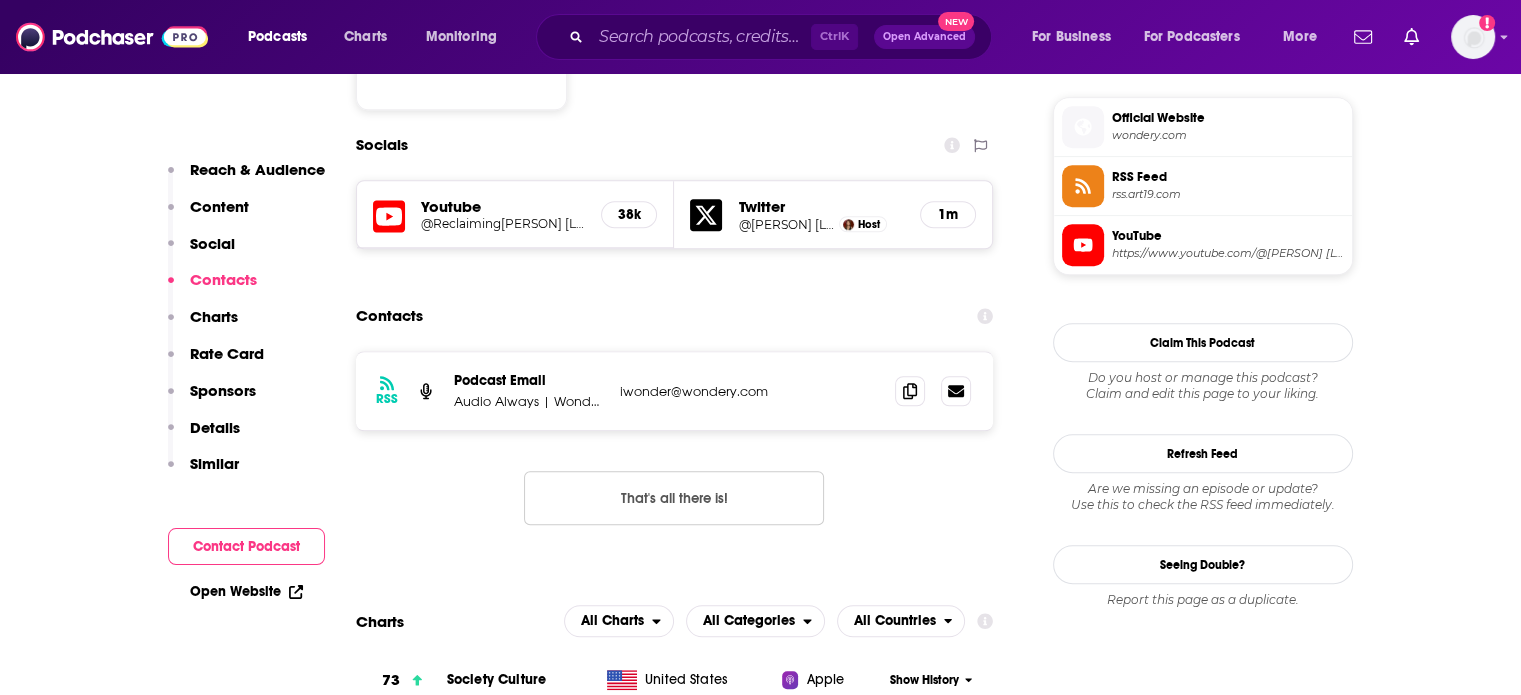click on "That's all there is!" at bounding box center (674, 498) 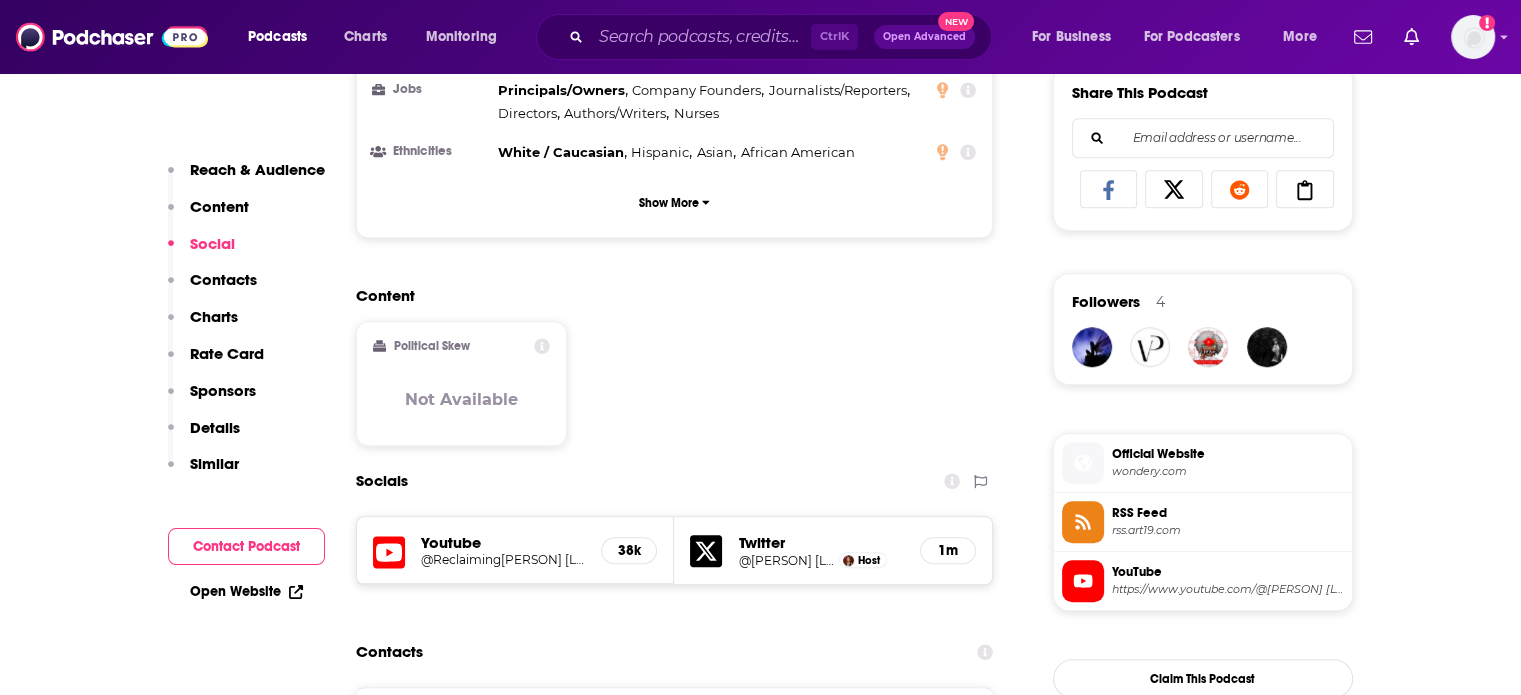 scroll, scrollTop: 1200, scrollLeft: 0, axis: vertical 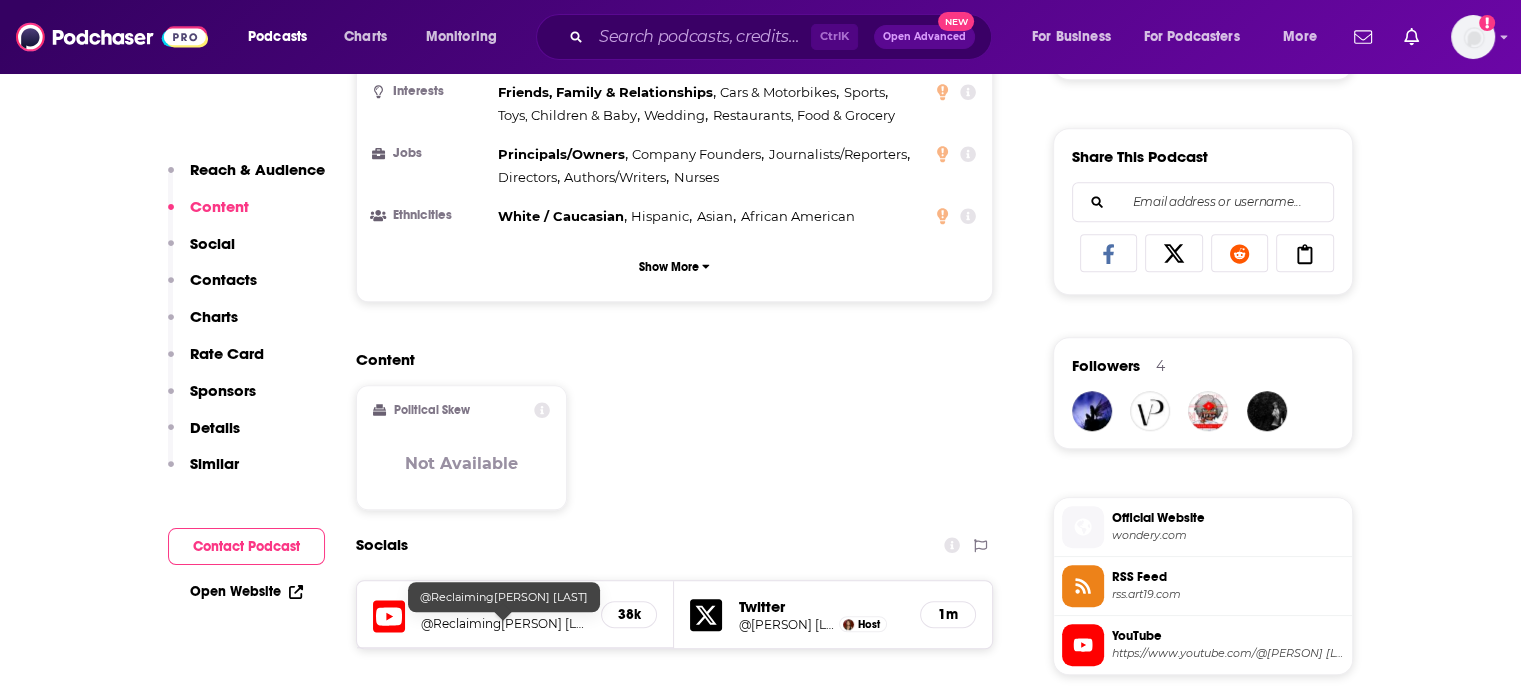 click on "@ReclaimingMonicaLewinsky" at bounding box center [503, 623] 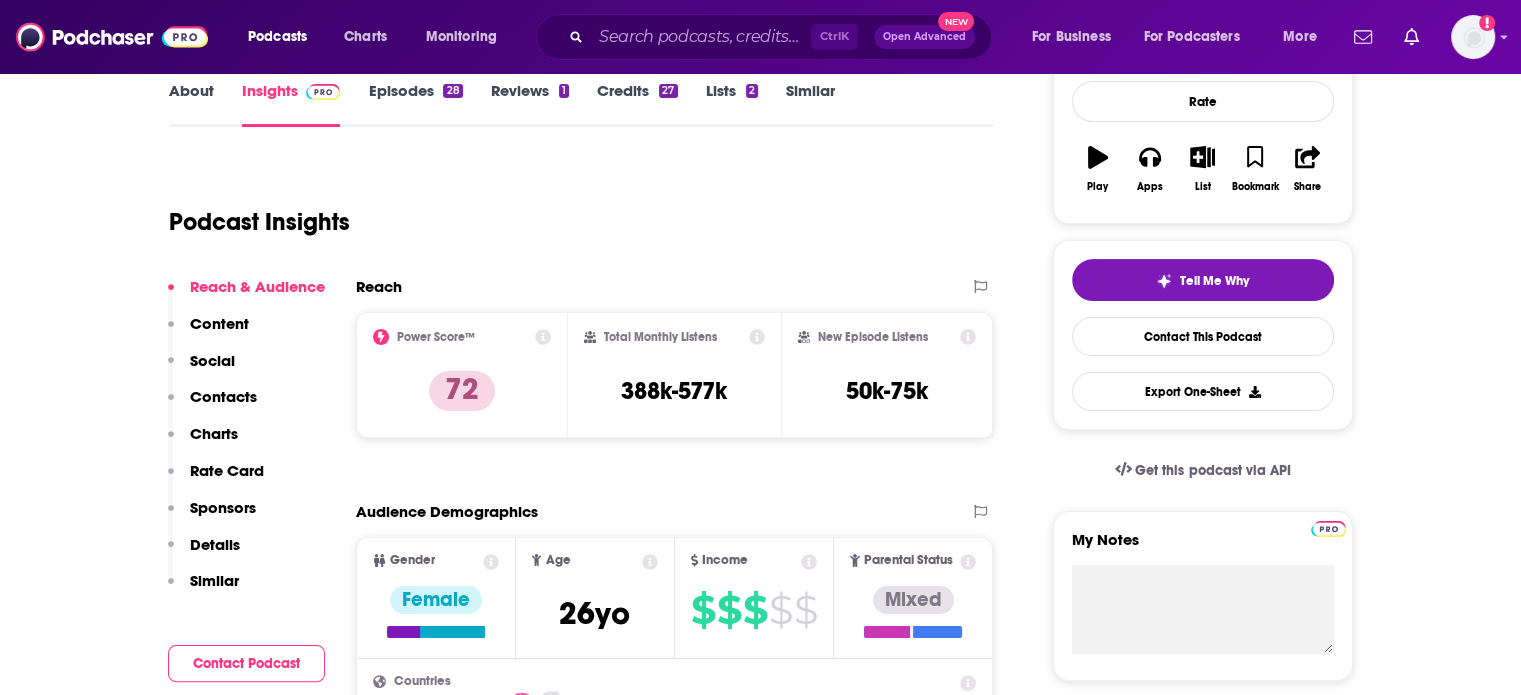 scroll, scrollTop: 0, scrollLeft: 0, axis: both 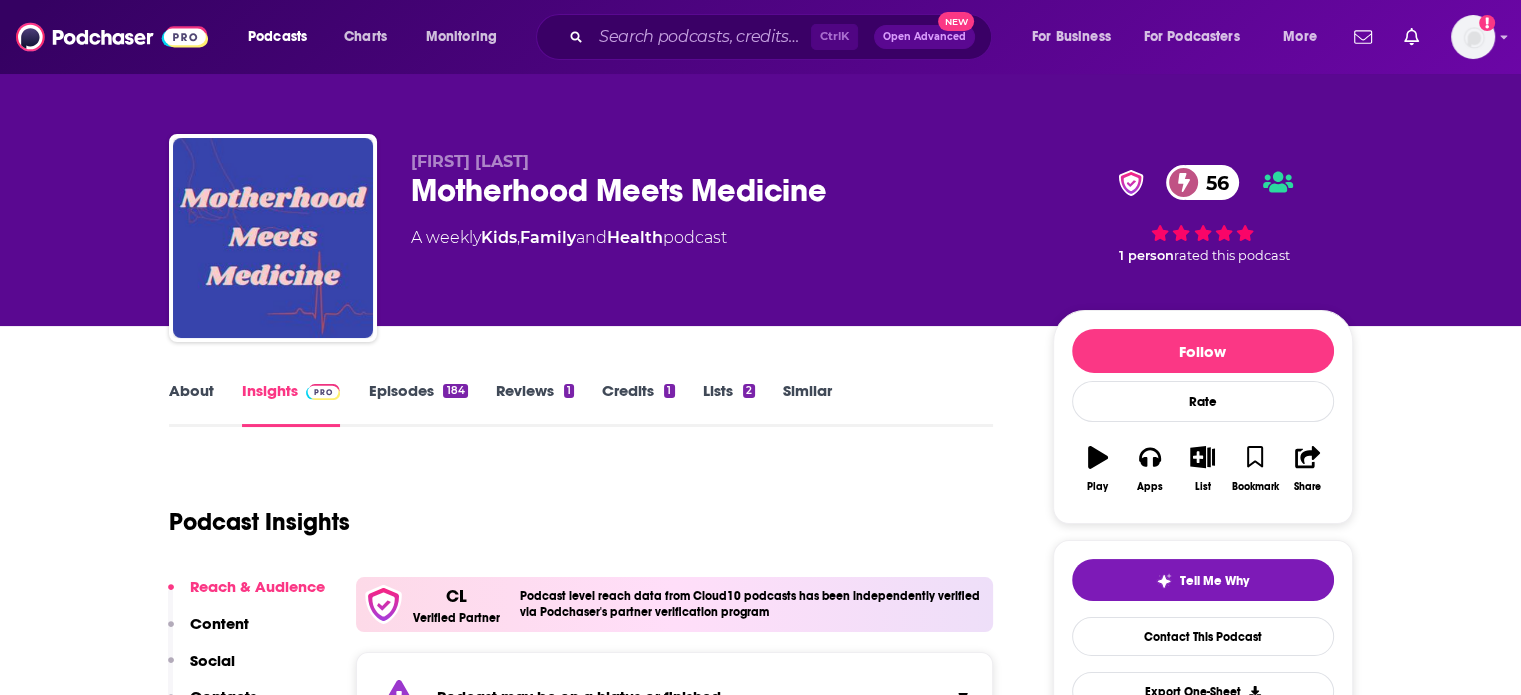 click on "Lynzy Coughlin" at bounding box center (470, 161) 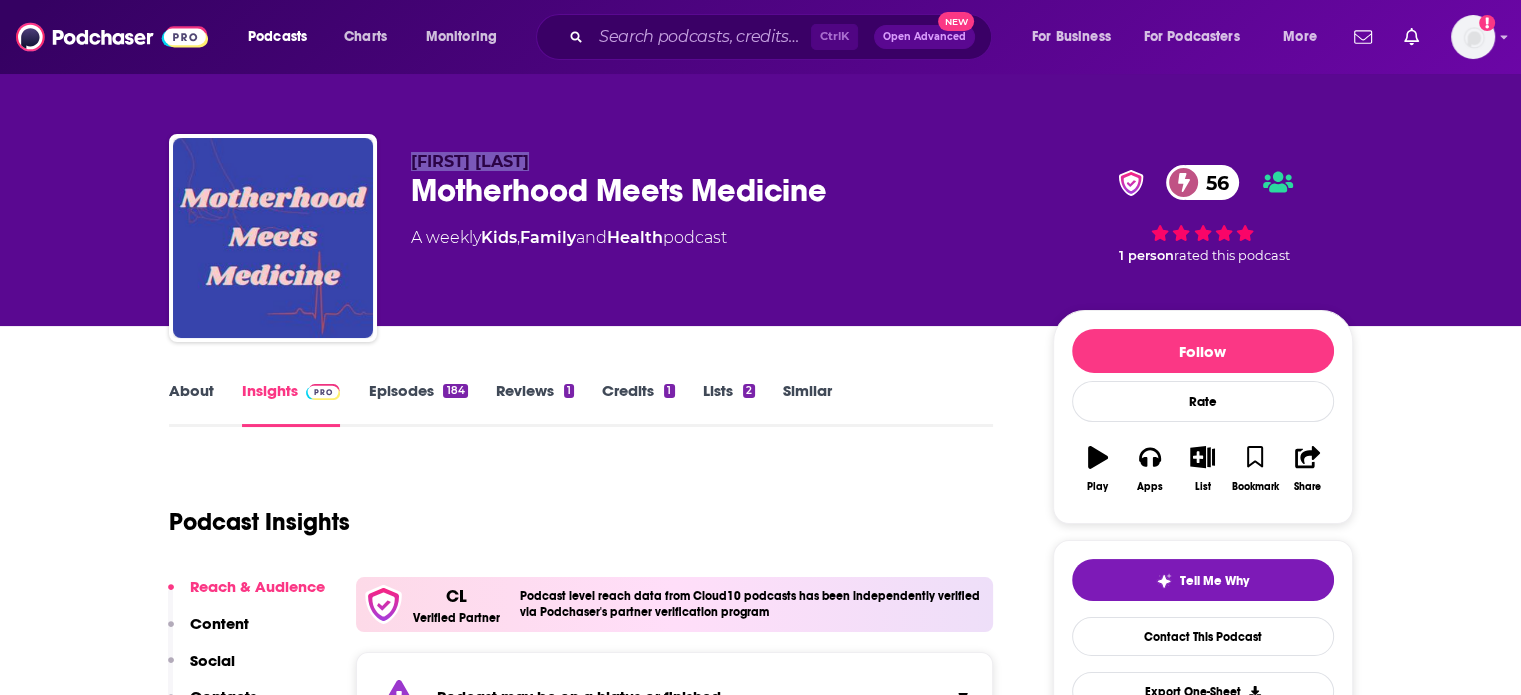 drag, startPoint x: 542, startPoint y: 163, endPoint x: 402, endPoint y: 165, distance: 140.01428 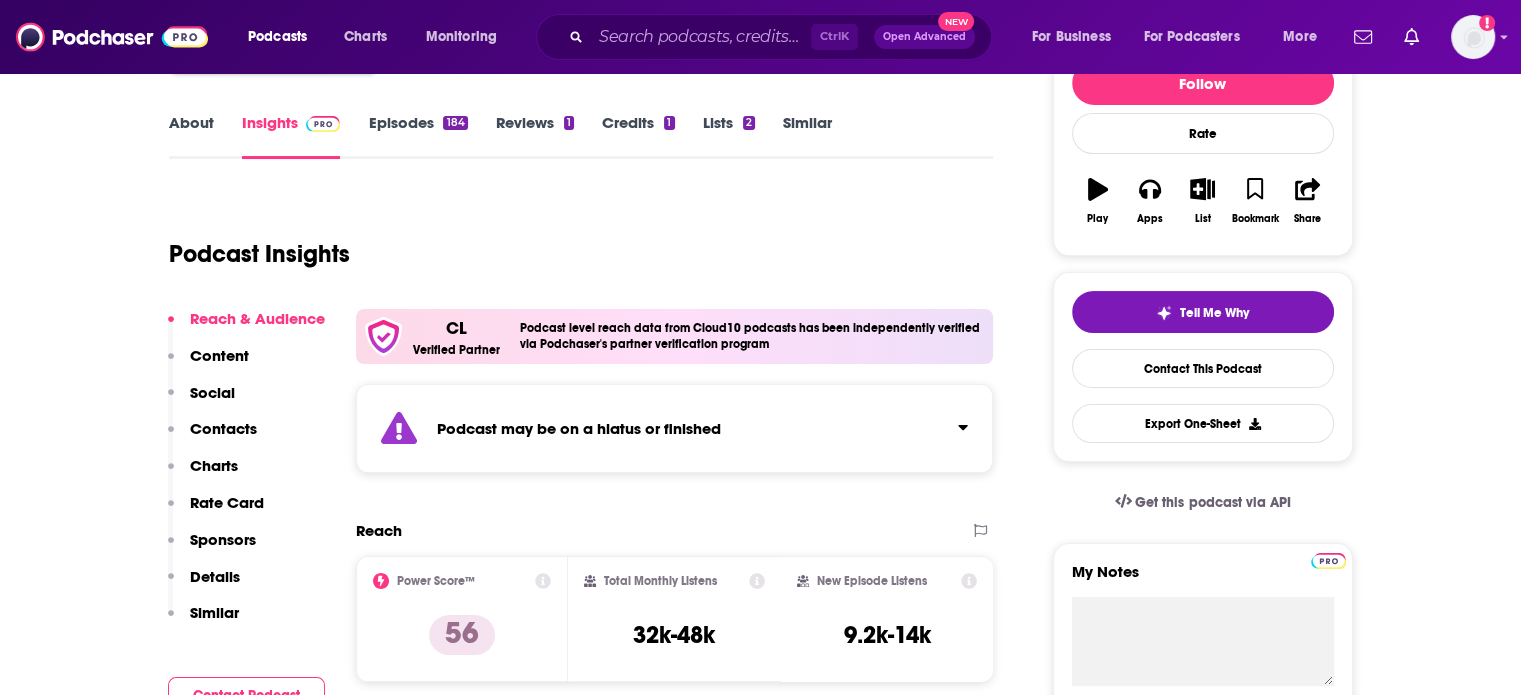 scroll, scrollTop: 300, scrollLeft: 0, axis: vertical 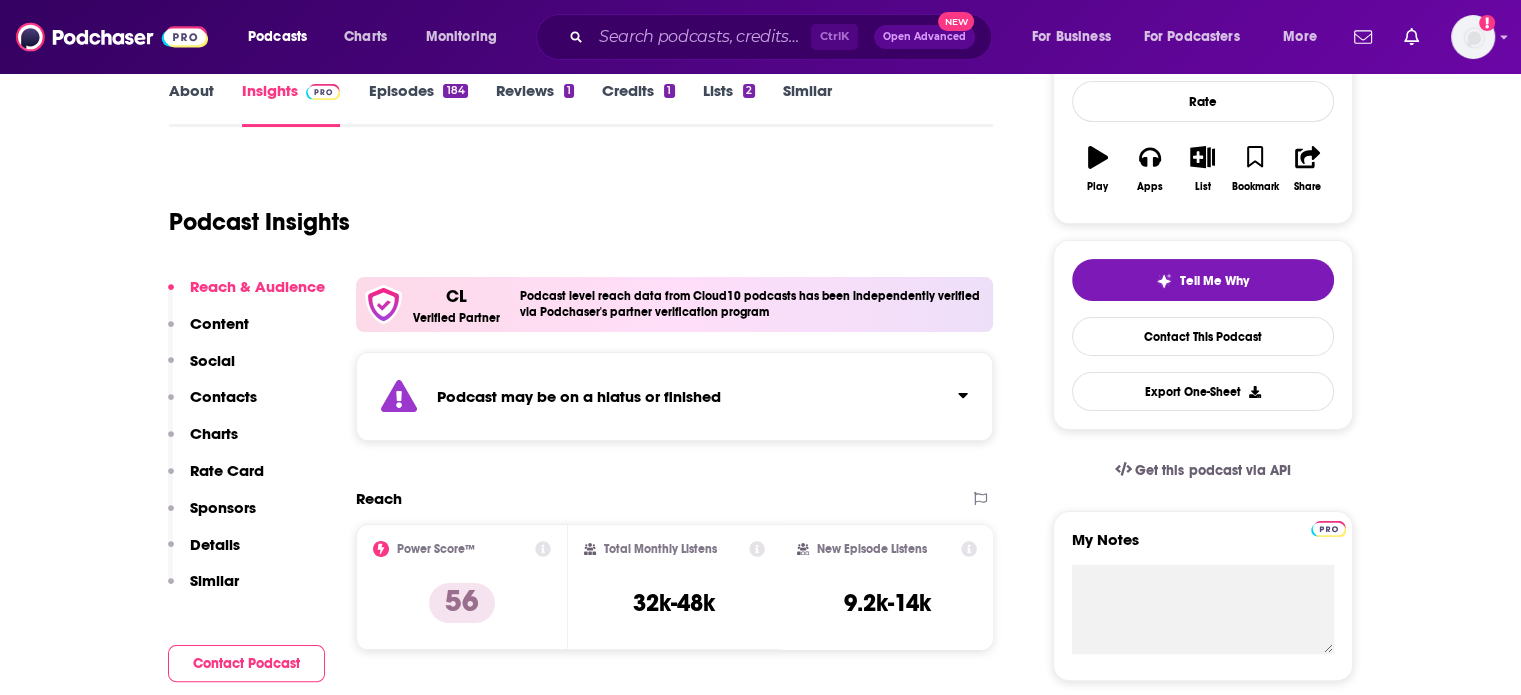 click on "Podcast may be on a hiatus or finished" at bounding box center (579, 396) 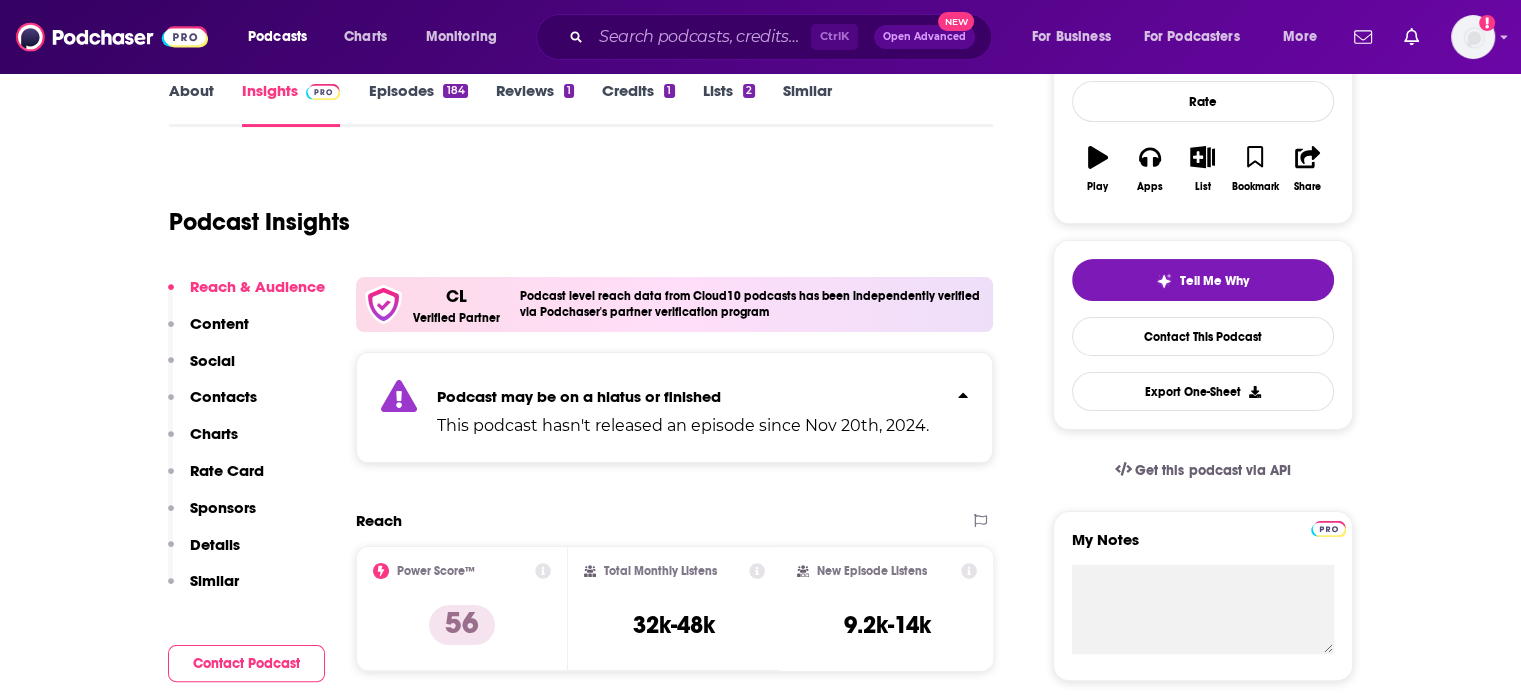 click on "Podcast may be on a hiatus or finished" at bounding box center (579, 396) 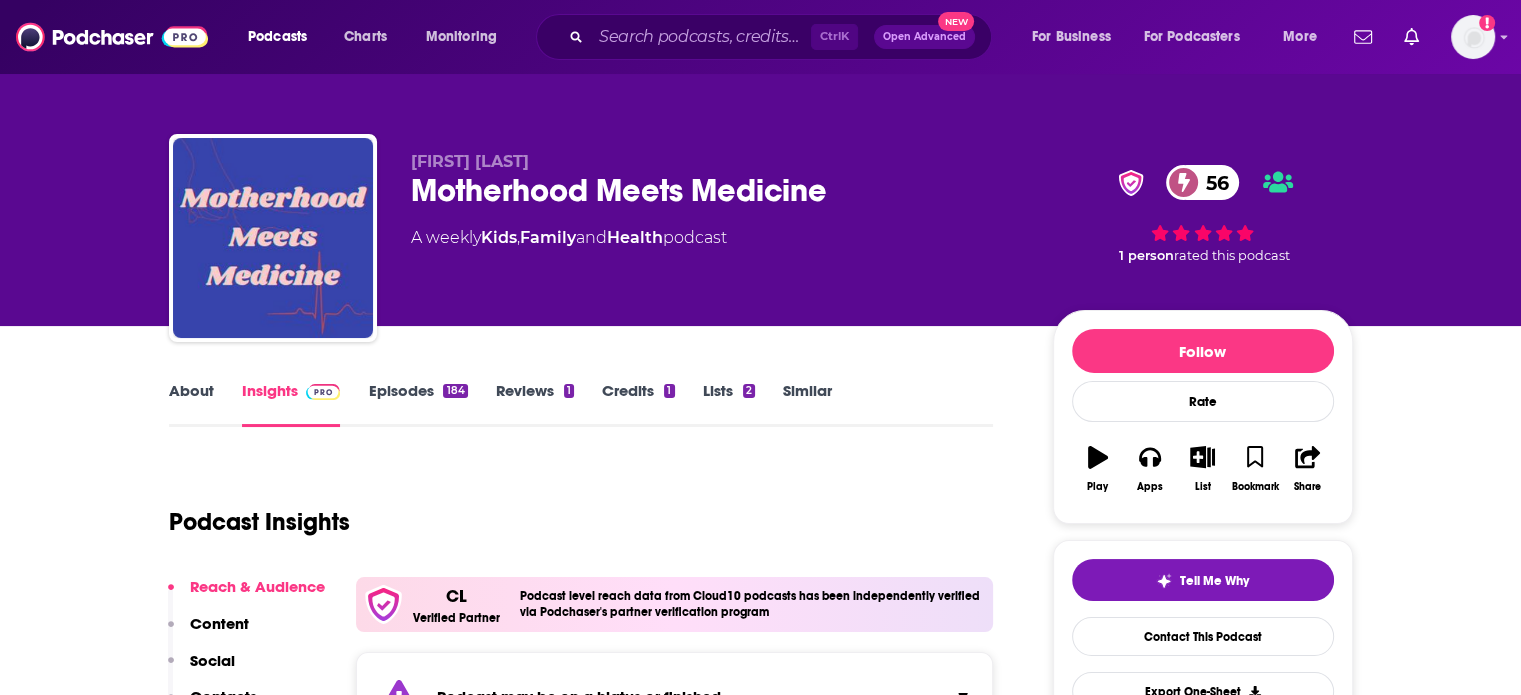 scroll, scrollTop: 0, scrollLeft: 0, axis: both 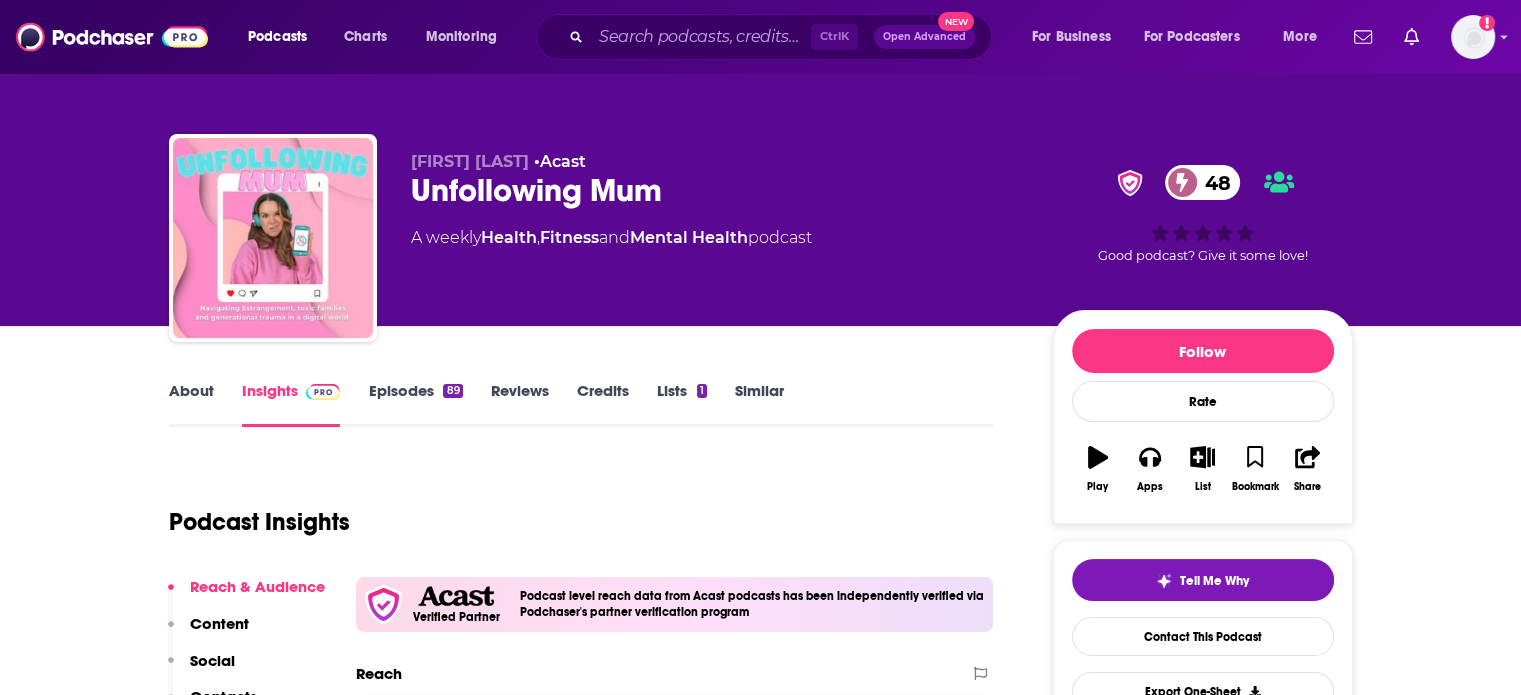 click on "About" at bounding box center [191, 404] 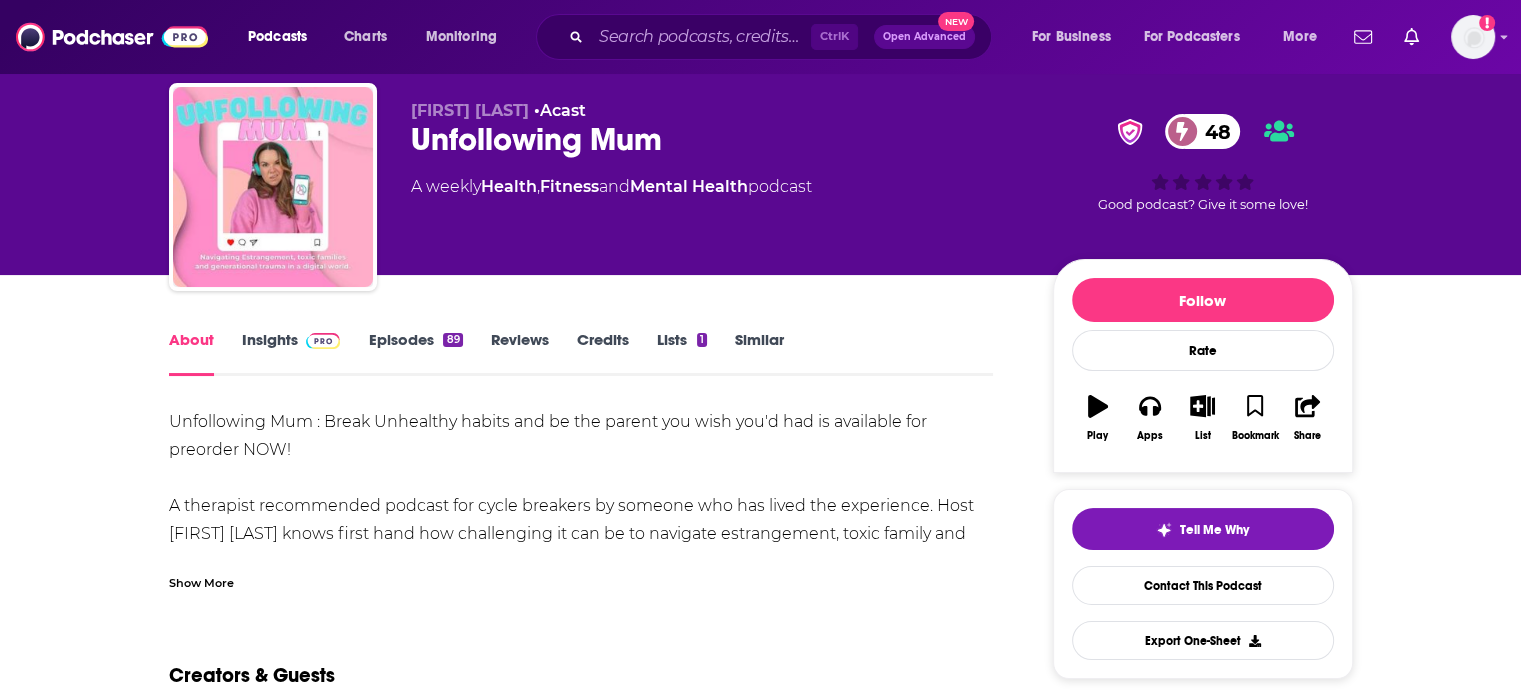 scroll, scrollTop: 100, scrollLeft: 0, axis: vertical 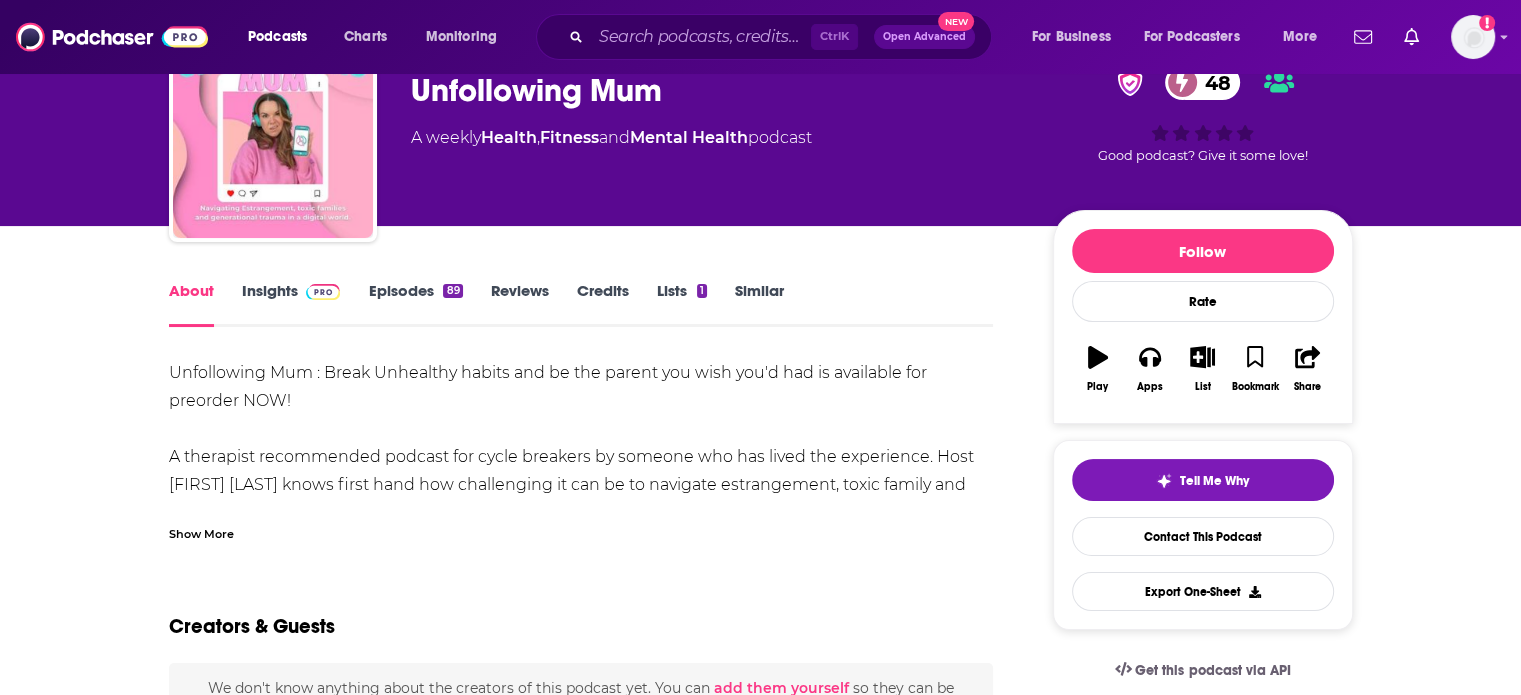 click on "Show More" at bounding box center [581, 526] 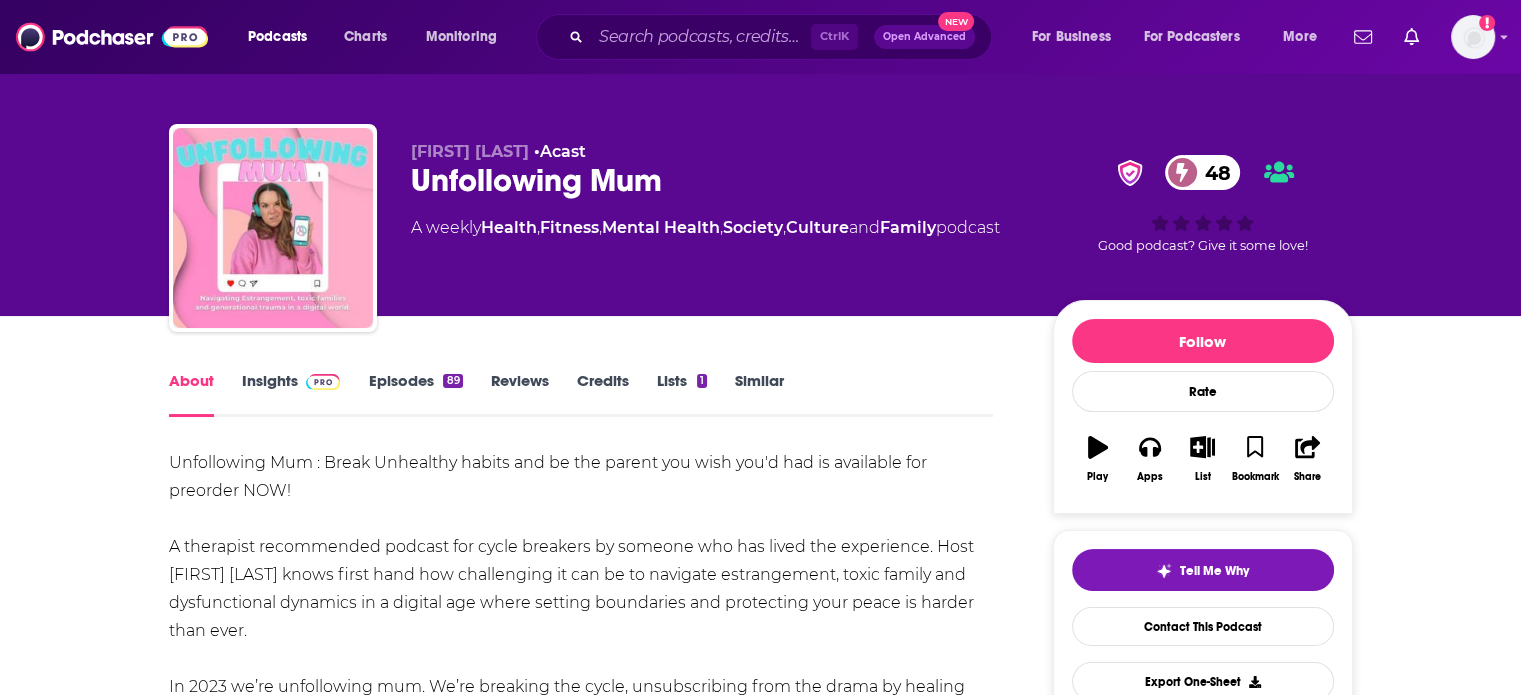 scroll, scrollTop: 0, scrollLeft: 0, axis: both 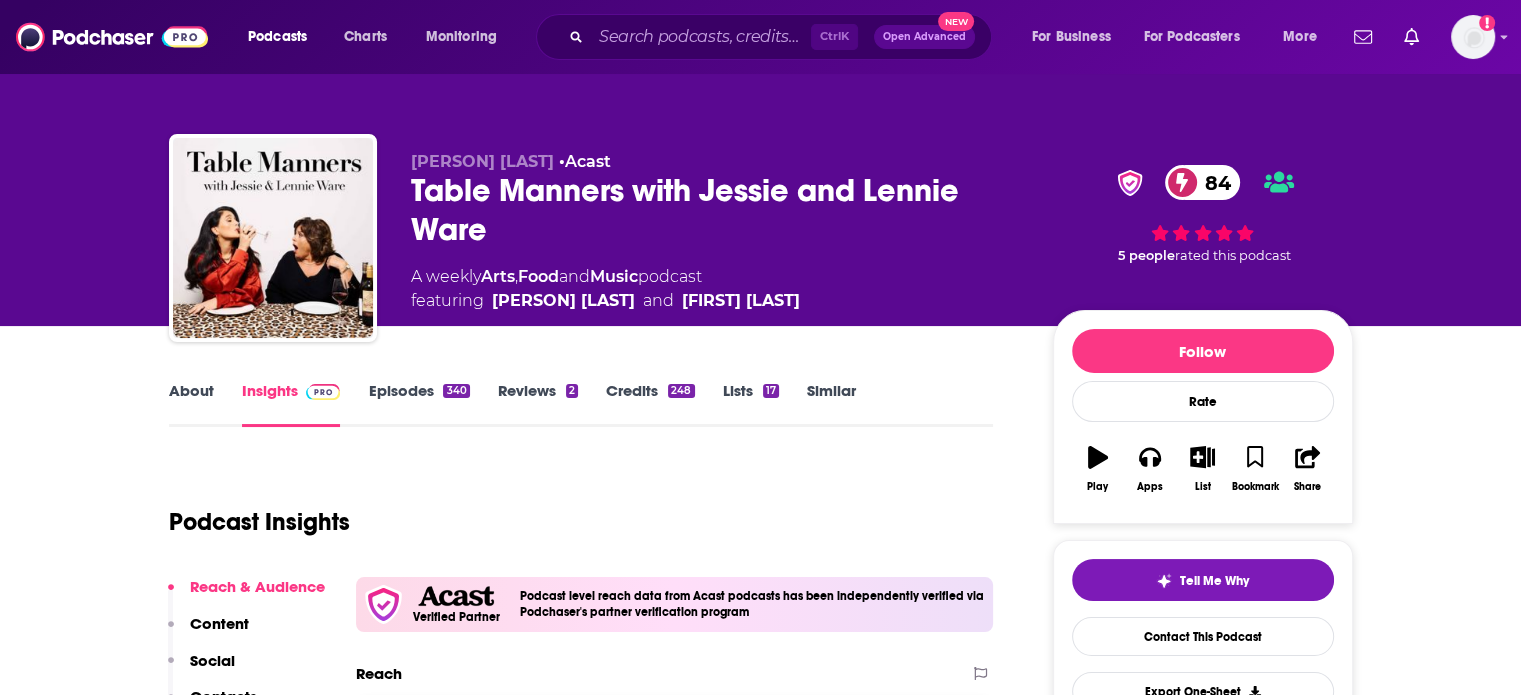 click on "About" at bounding box center (191, 404) 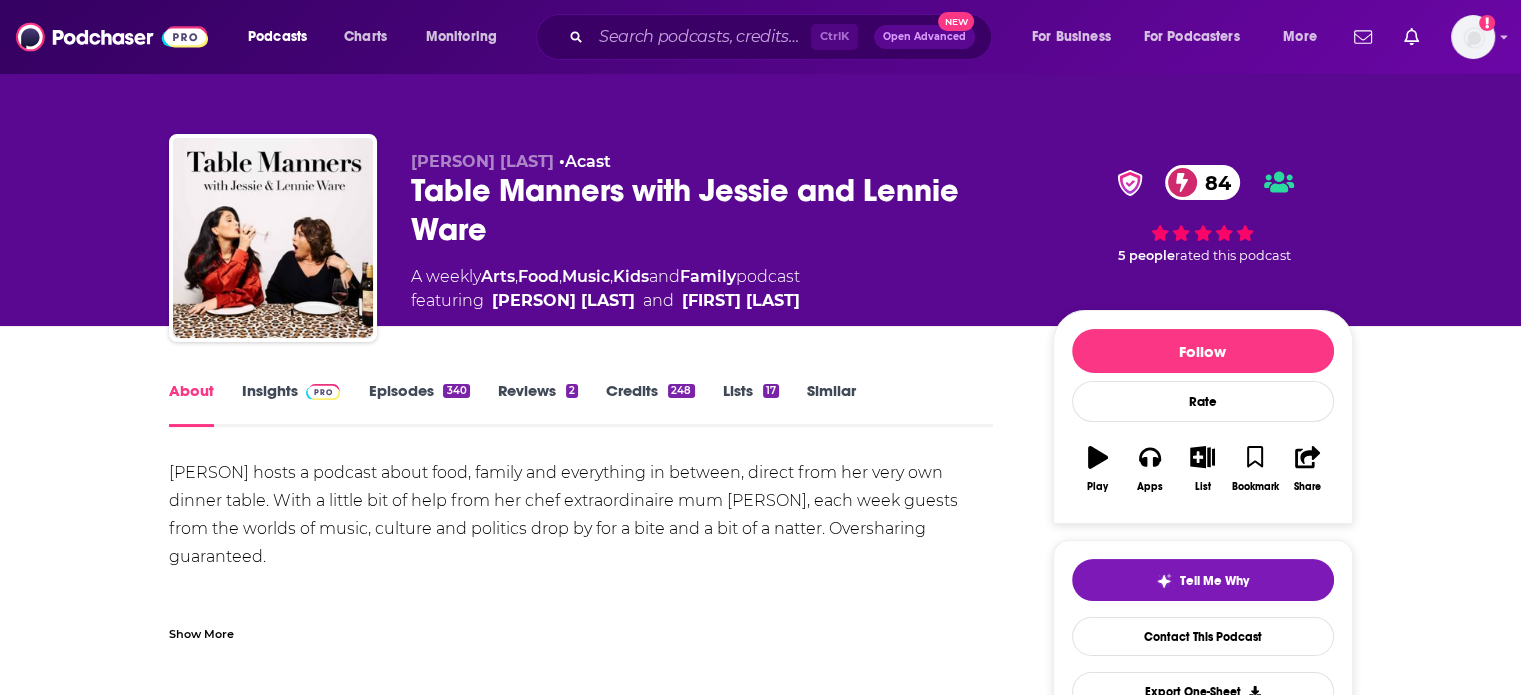 scroll, scrollTop: 100, scrollLeft: 0, axis: vertical 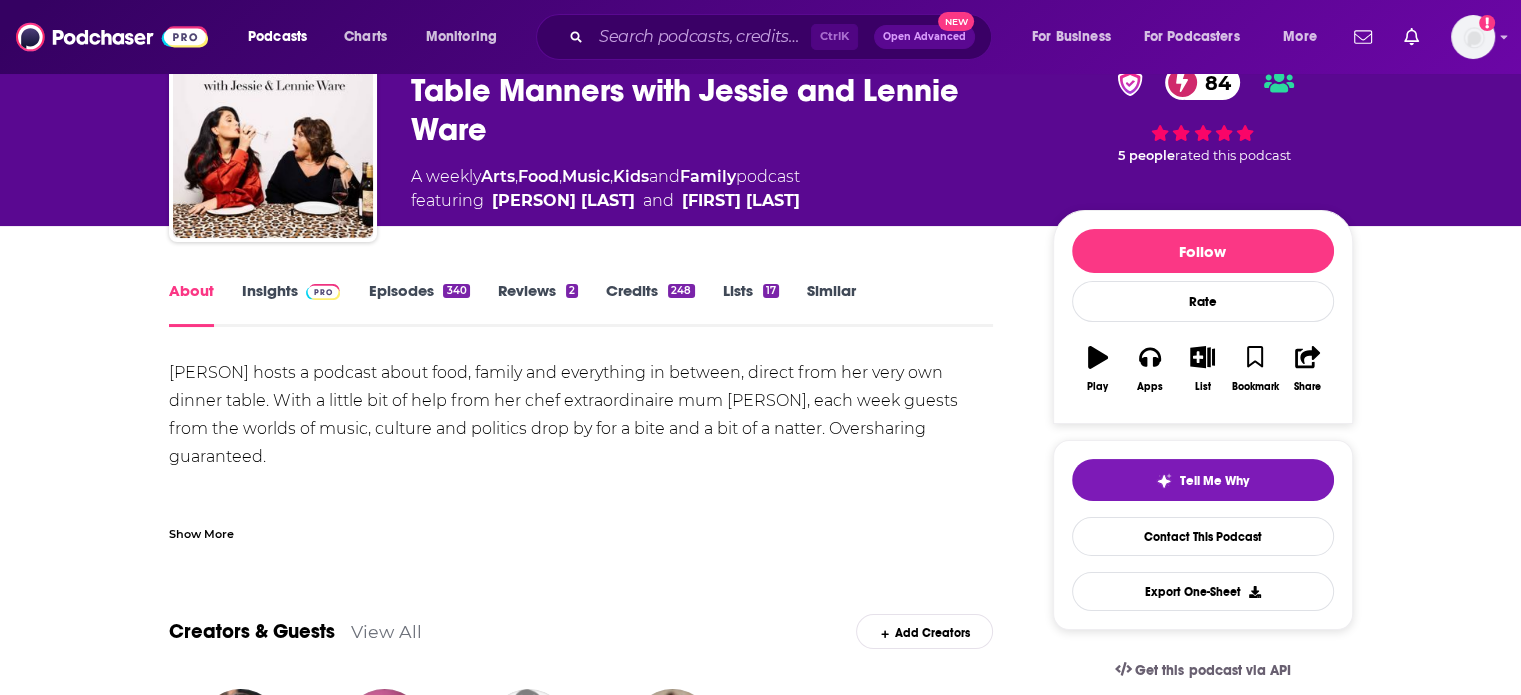 click on "Show More" at bounding box center (201, 532) 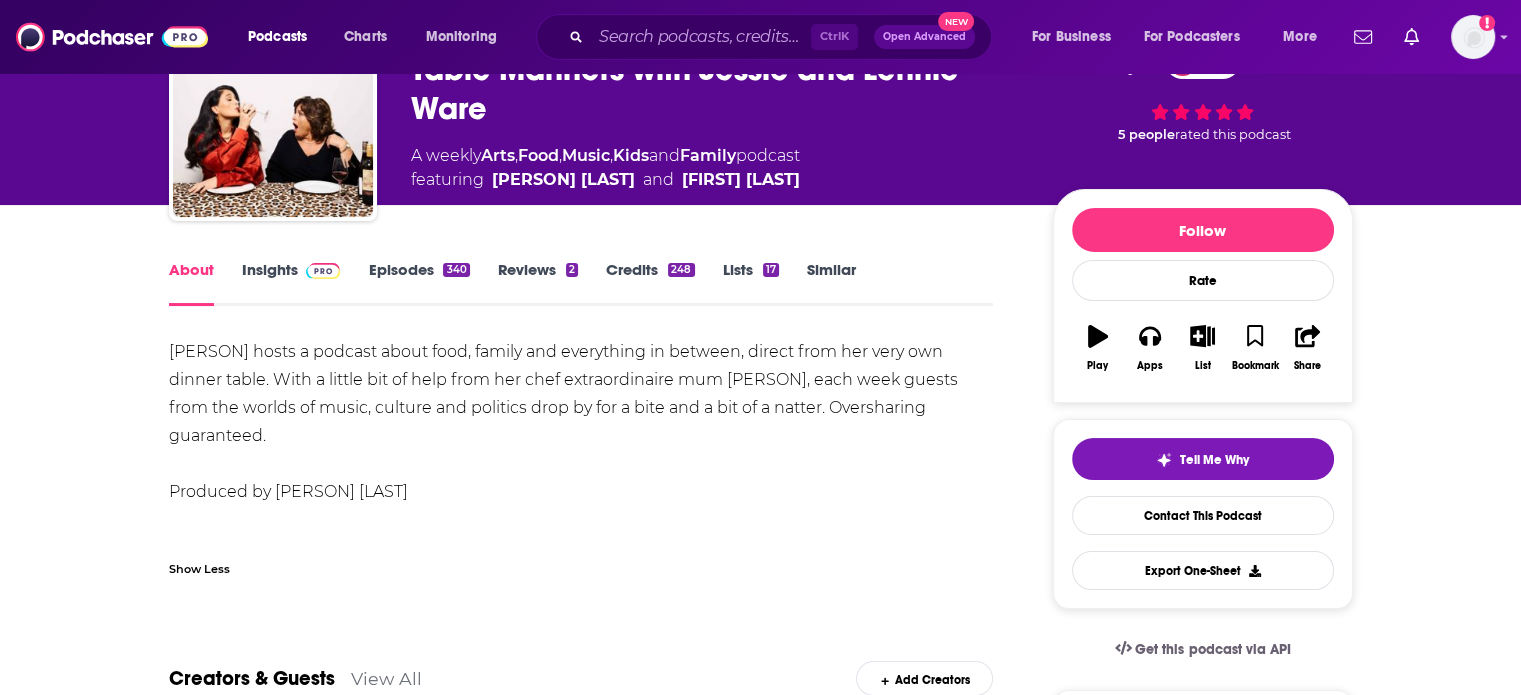 scroll, scrollTop: 0, scrollLeft: 0, axis: both 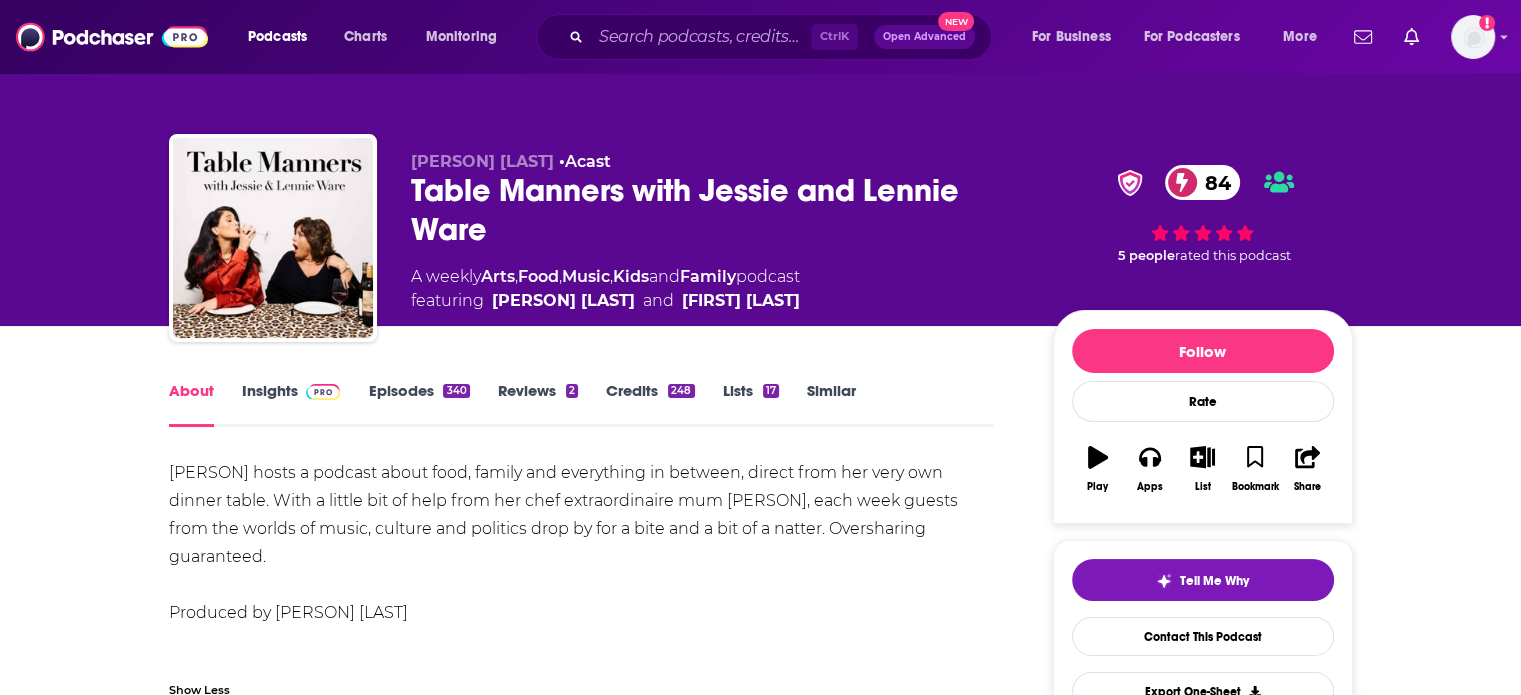 click on "Episodes 340" at bounding box center [418, 404] 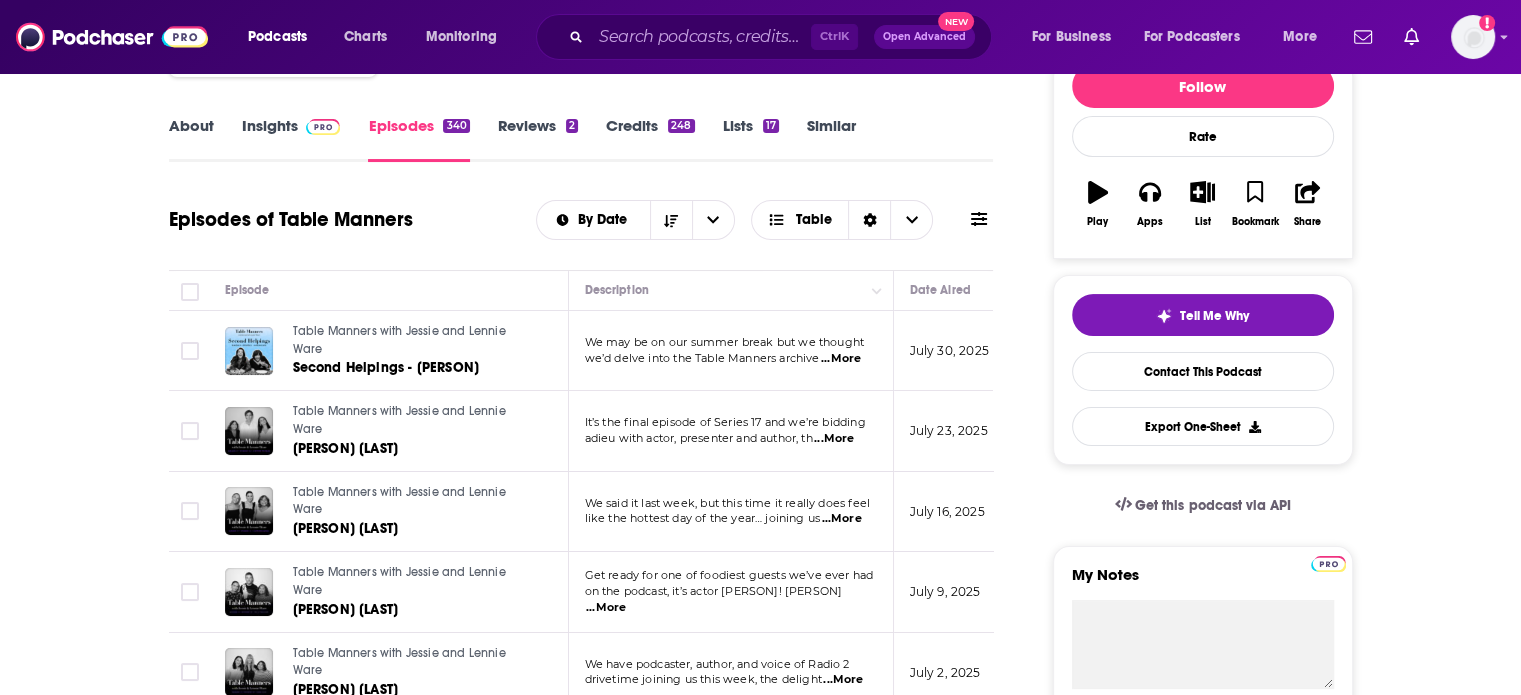 scroll, scrollTop: 300, scrollLeft: 0, axis: vertical 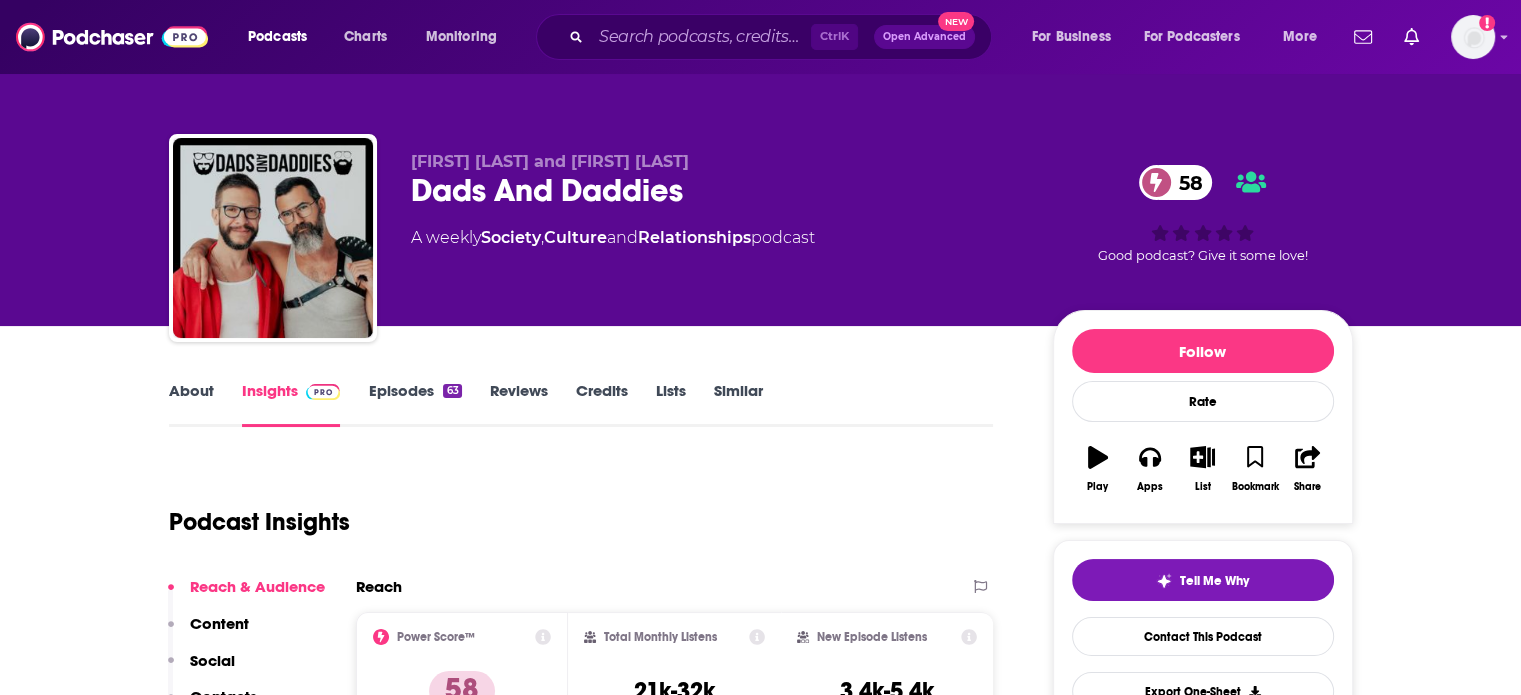 click on "Episodes 63" at bounding box center (414, 404) 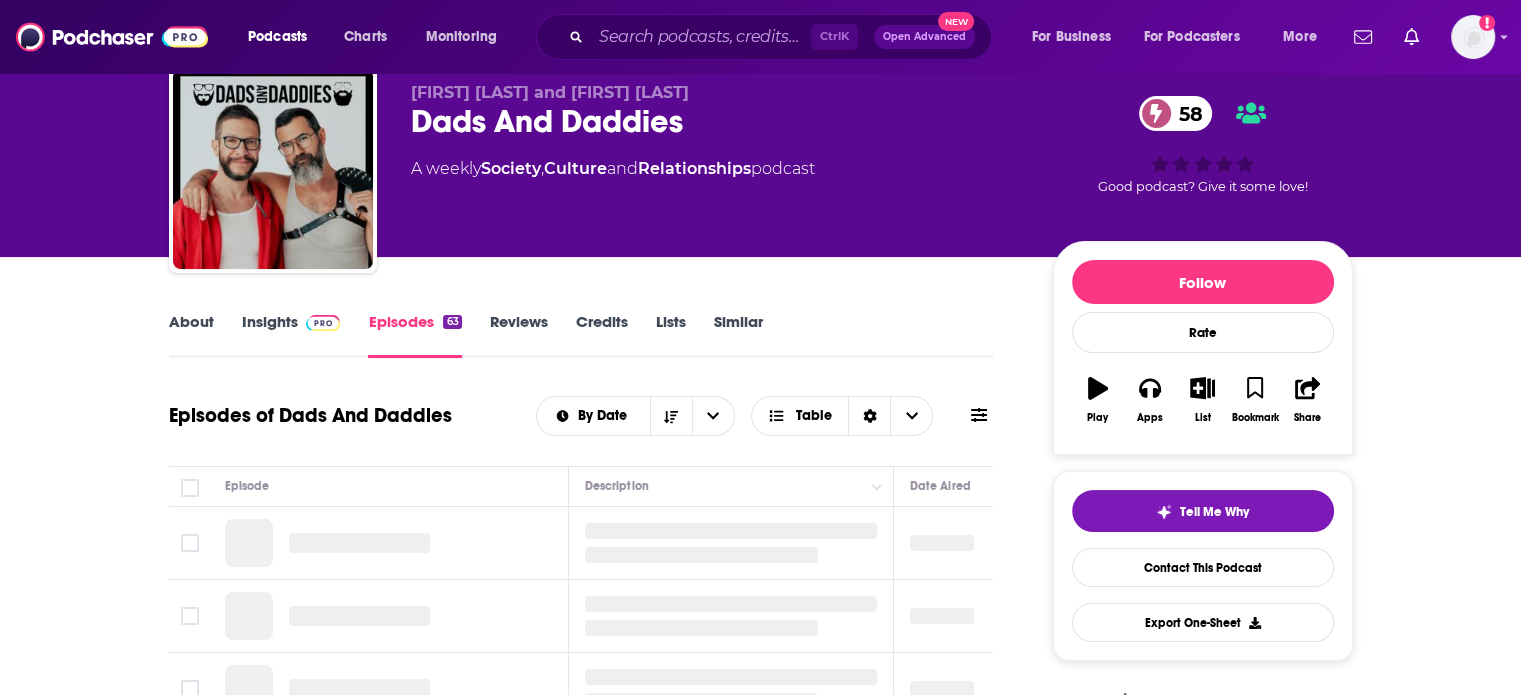 scroll, scrollTop: 200, scrollLeft: 0, axis: vertical 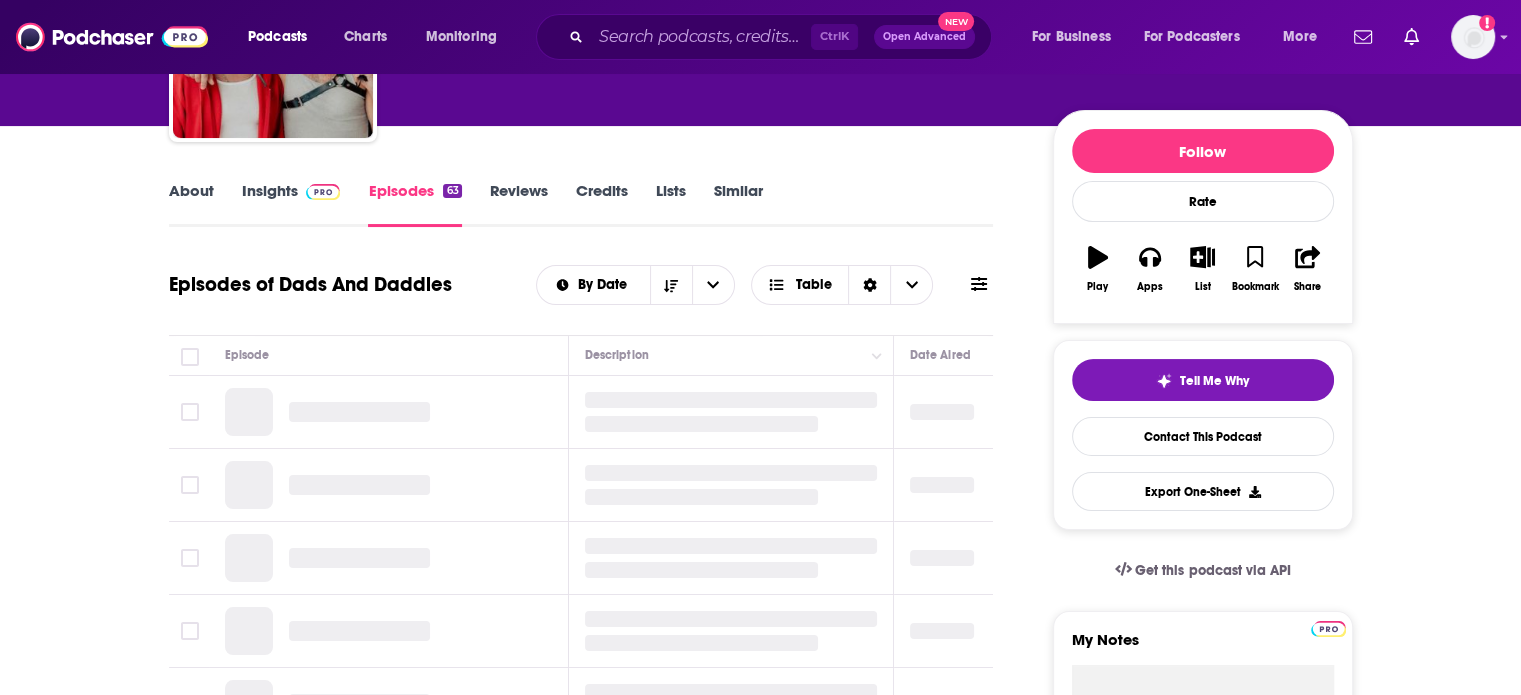 click on "About" at bounding box center (191, 204) 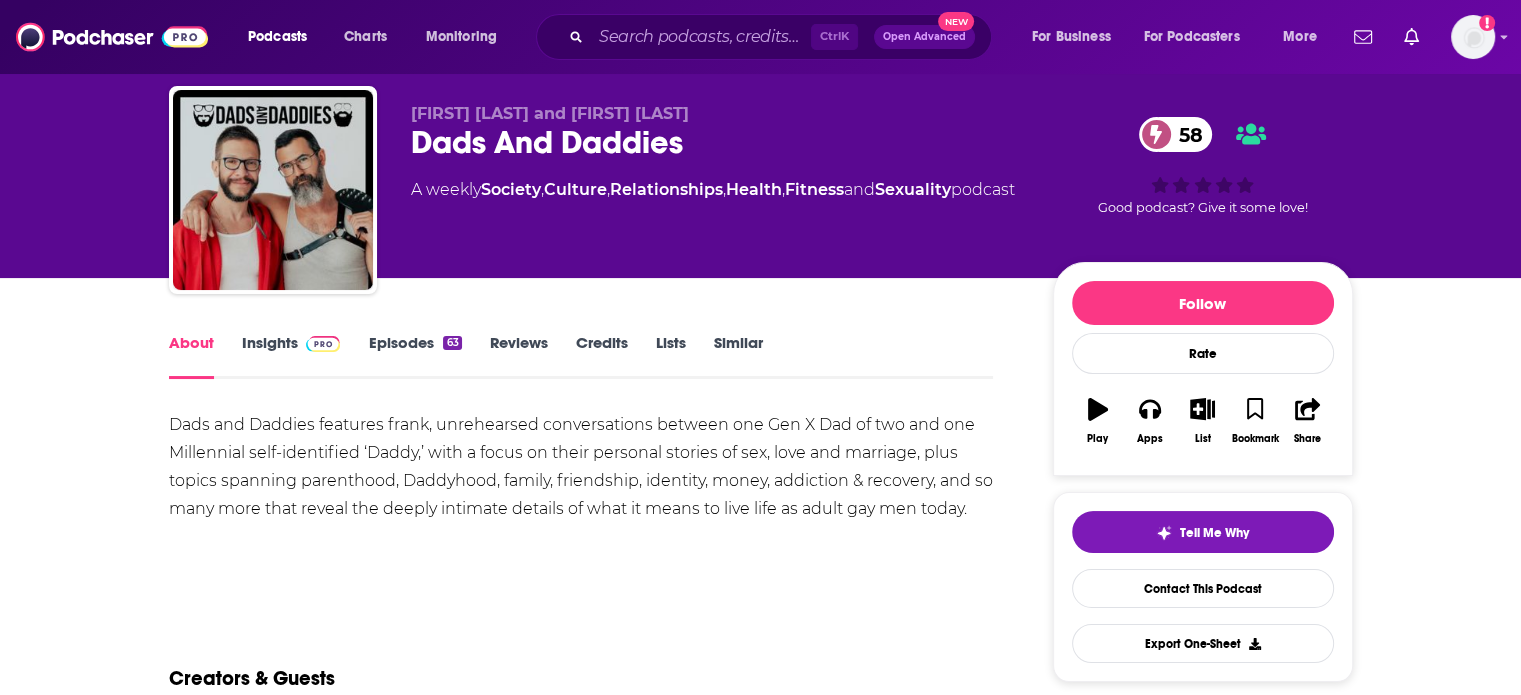 scroll, scrollTop: 0, scrollLeft: 0, axis: both 